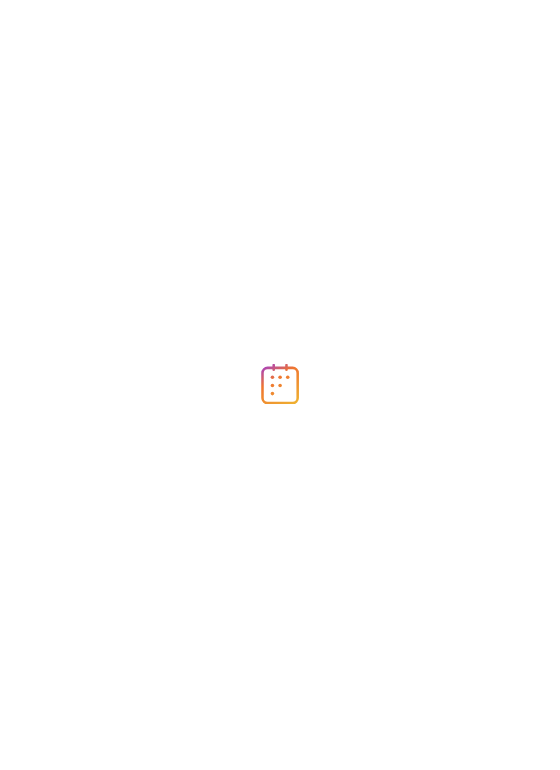 scroll, scrollTop: 0, scrollLeft: 0, axis: both 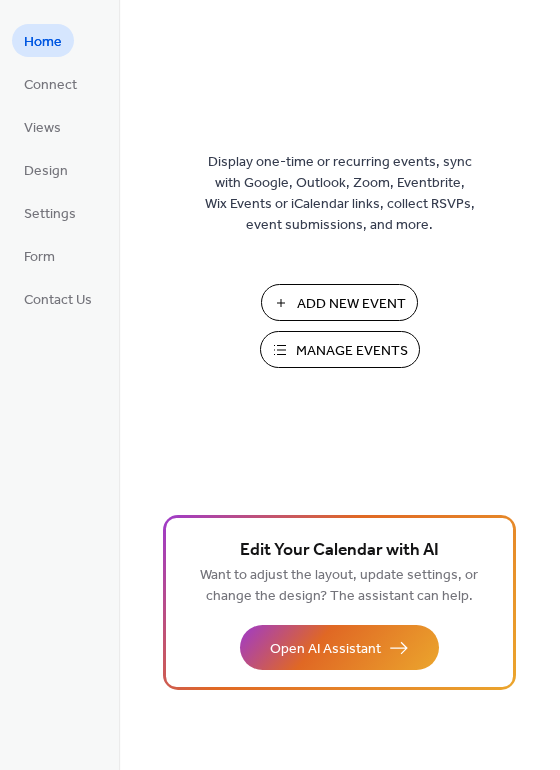 click on "Home" at bounding box center [43, 42] 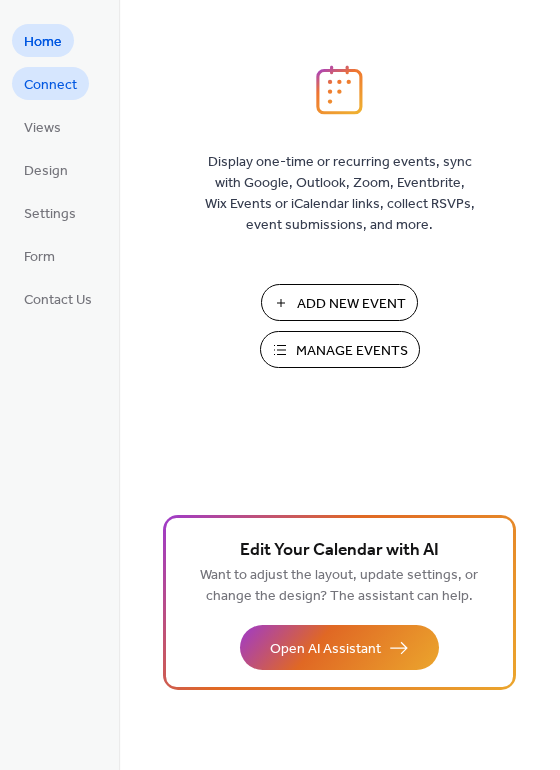 click on "Connect" at bounding box center (50, 85) 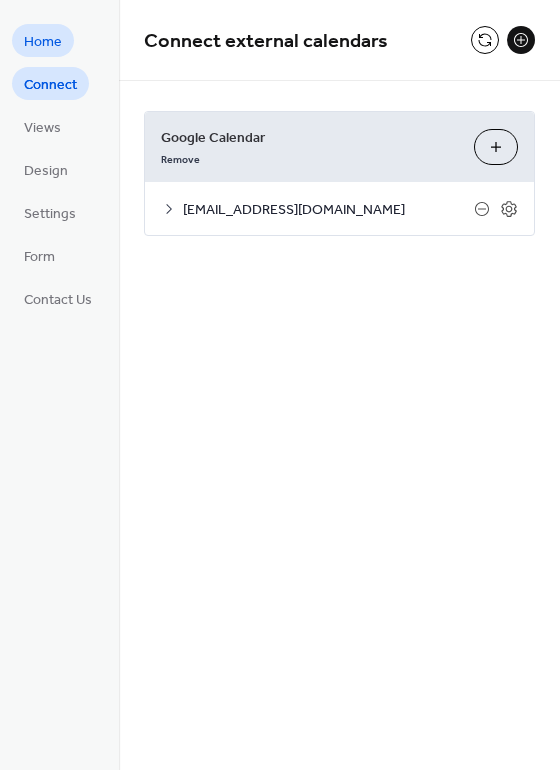 click on "Home" at bounding box center (43, 42) 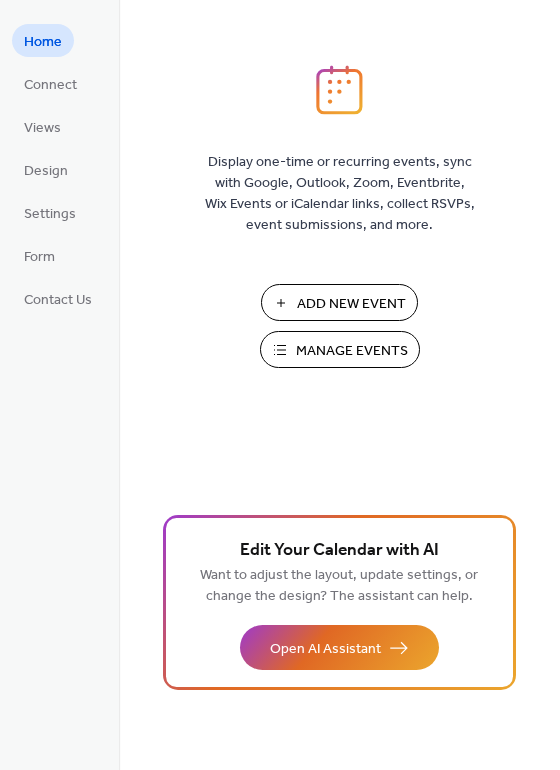 click on "Home Connect Views Design Settings Form Contact Us" at bounding box center (58, 169) 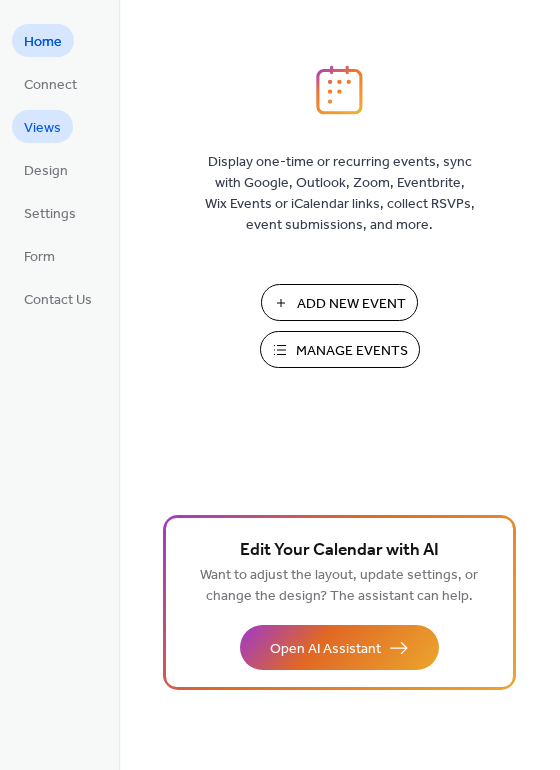 click on "Views" at bounding box center (42, 128) 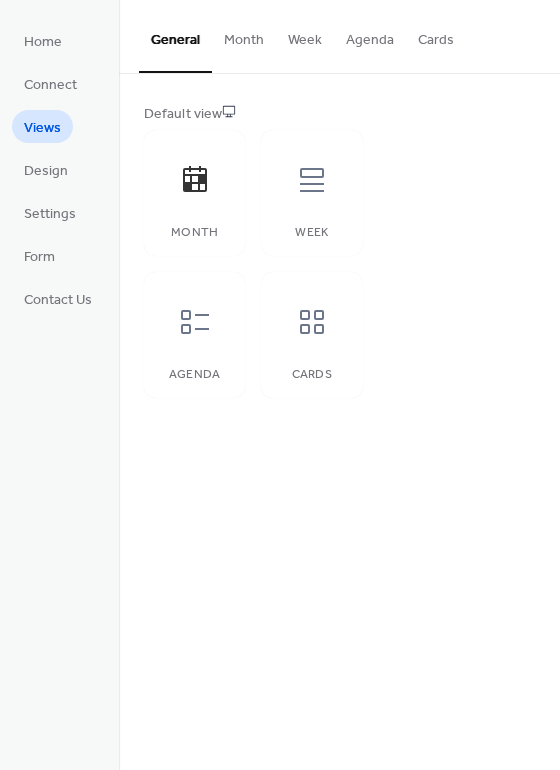 click on "Home Connect Views Design Settings Form Contact Us" at bounding box center (59, 385) 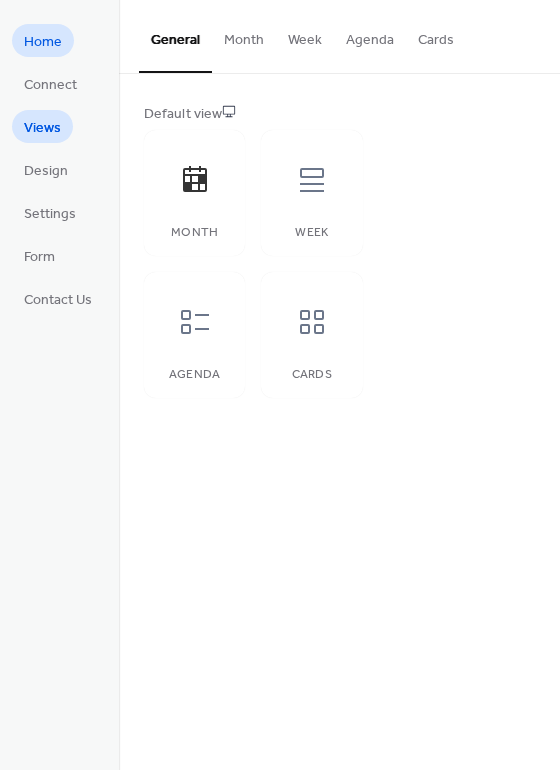 drag, startPoint x: 32, startPoint y: 25, endPoint x: 46, endPoint y: 27, distance: 14.142136 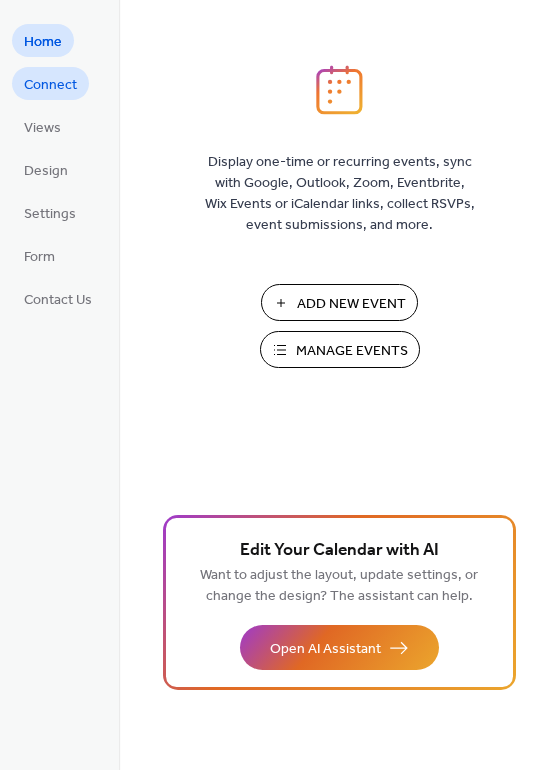 click on "Connect" at bounding box center (50, 85) 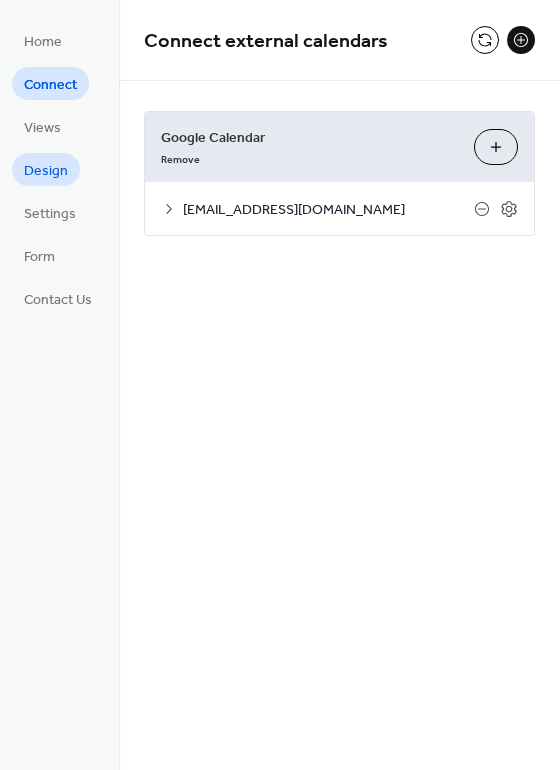 click on "Design" at bounding box center [46, 171] 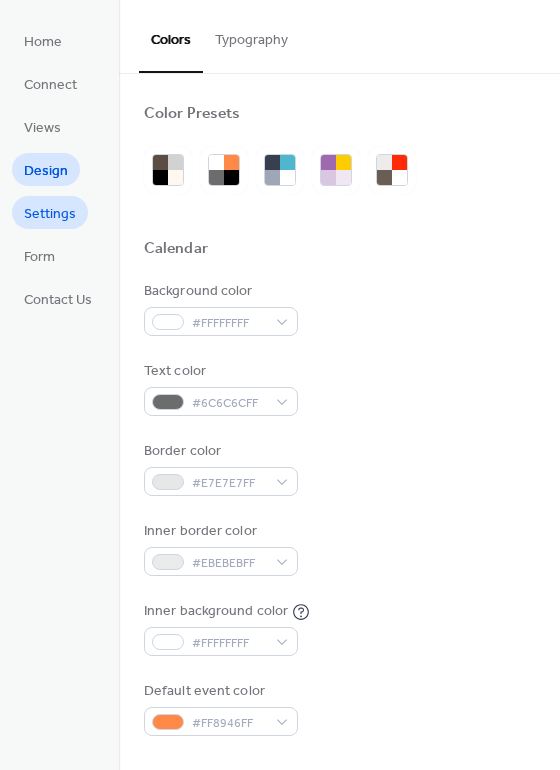 click on "Settings" at bounding box center [50, 214] 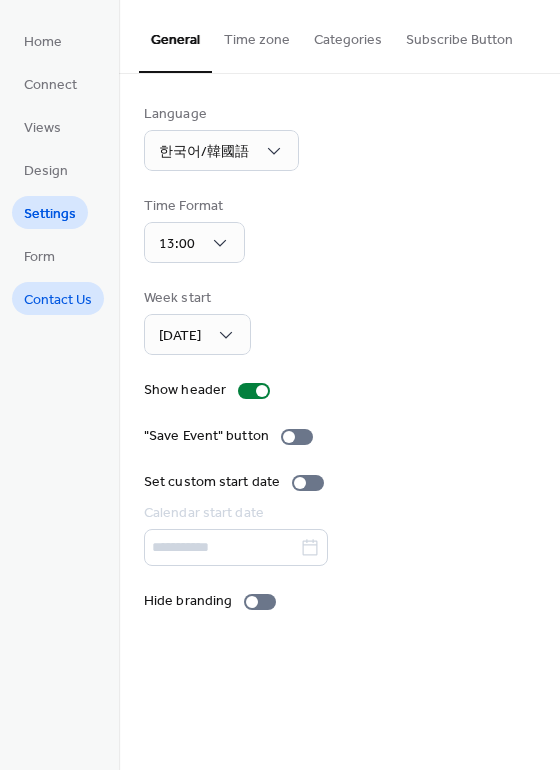 click on "Contact Us" at bounding box center (58, 298) 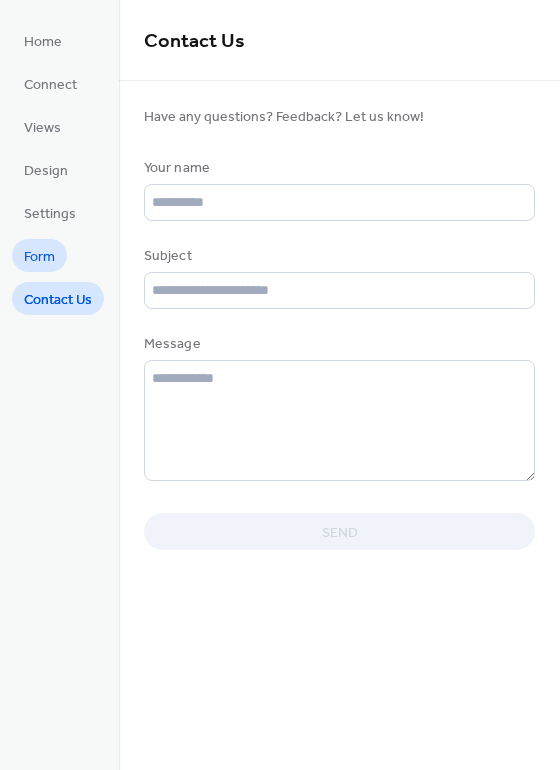 click on "Form" at bounding box center [39, 257] 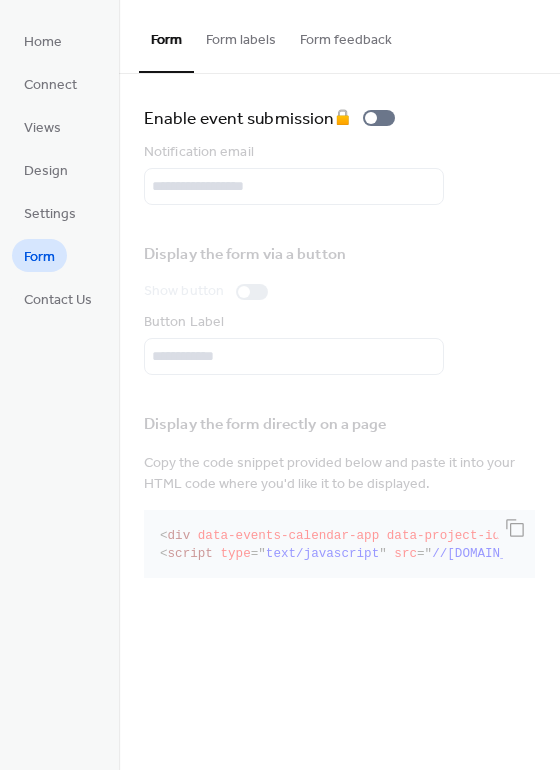 click on "Home Connect Views Design Settings Form Contact Us" at bounding box center [58, 169] 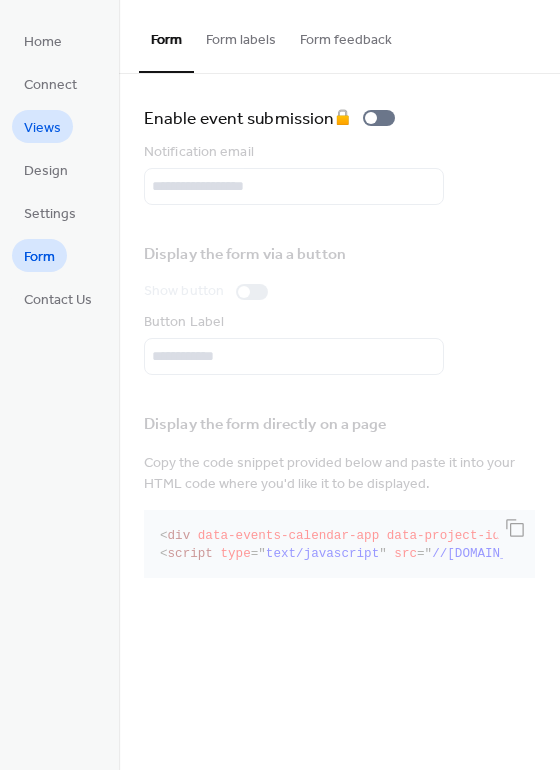 click on "Views" at bounding box center [42, 128] 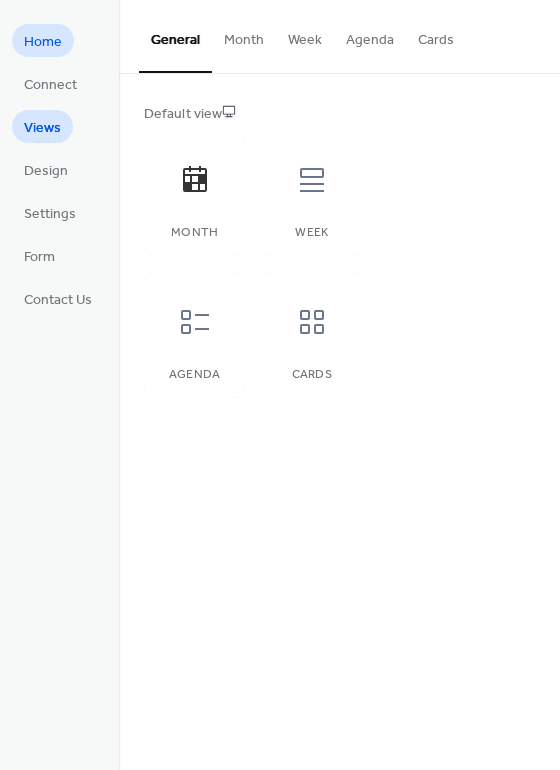 click on "Home" at bounding box center (43, 42) 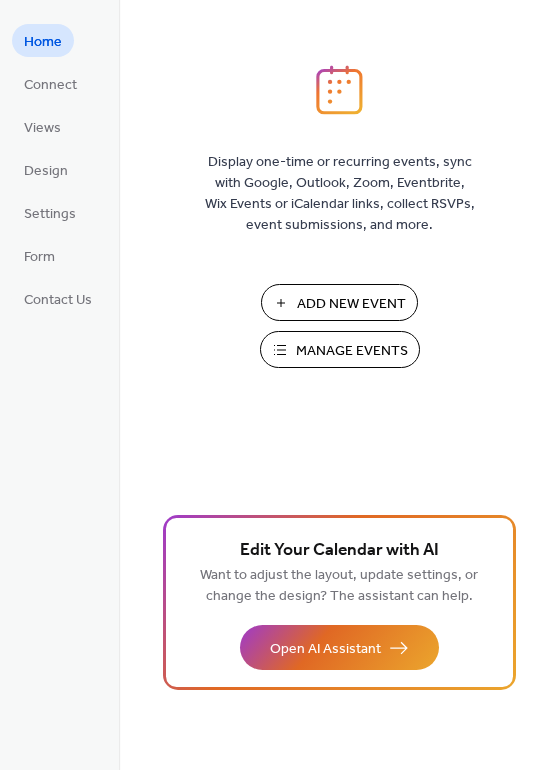 click on "Add New Event" at bounding box center (351, 304) 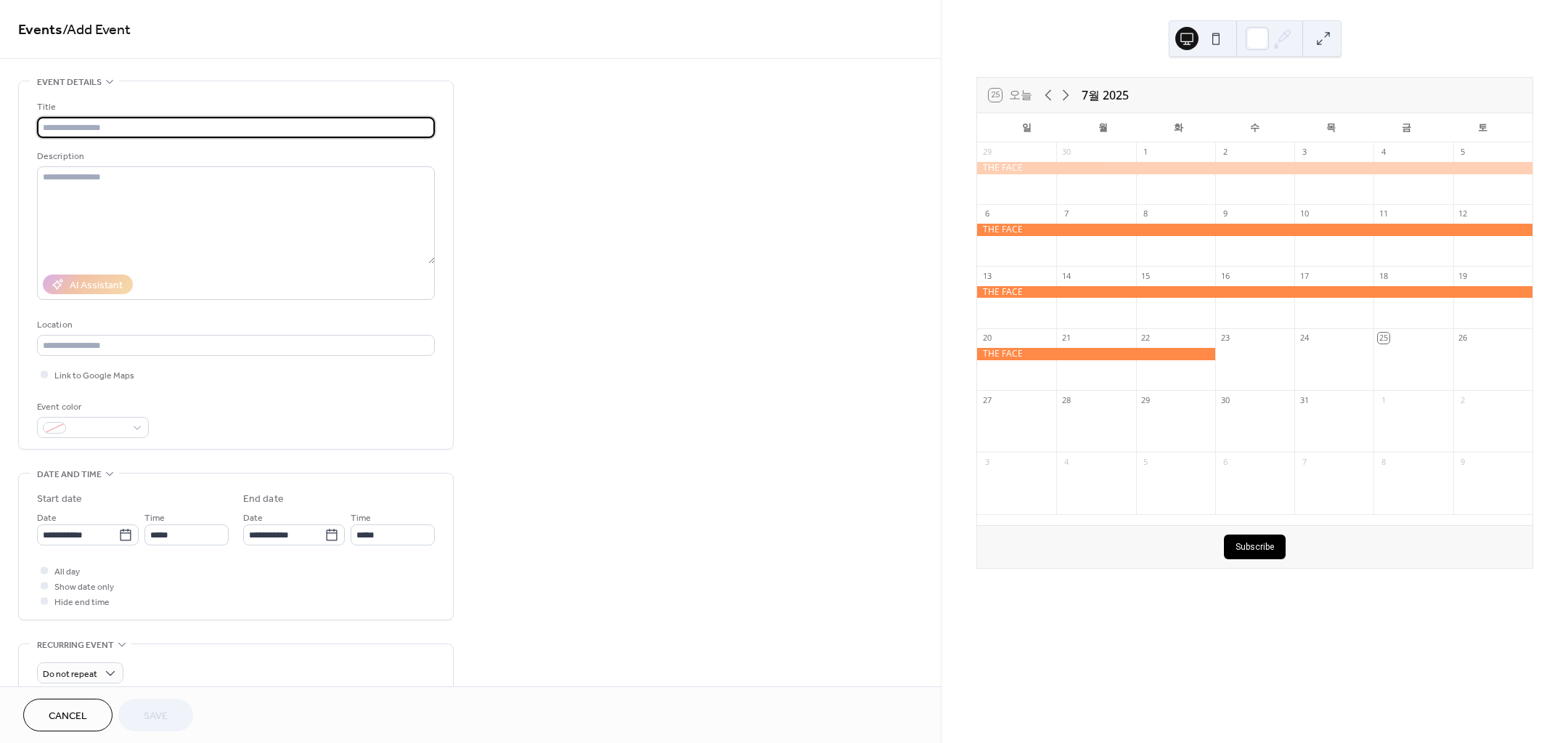 scroll, scrollTop: 0, scrollLeft: 0, axis: both 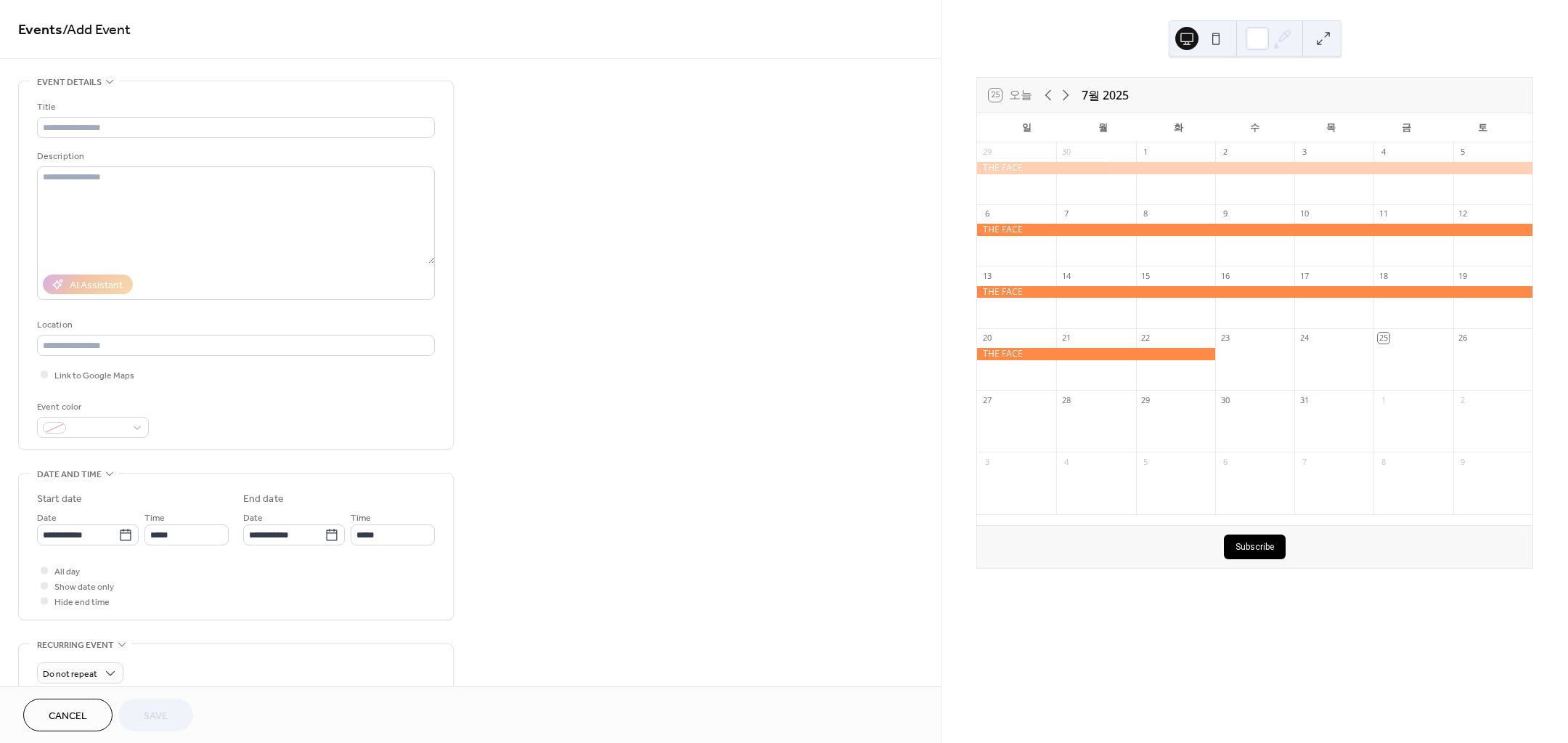 click on "Title Description AI Assistant Location Link to Google Maps Event color" at bounding box center [236, 269] 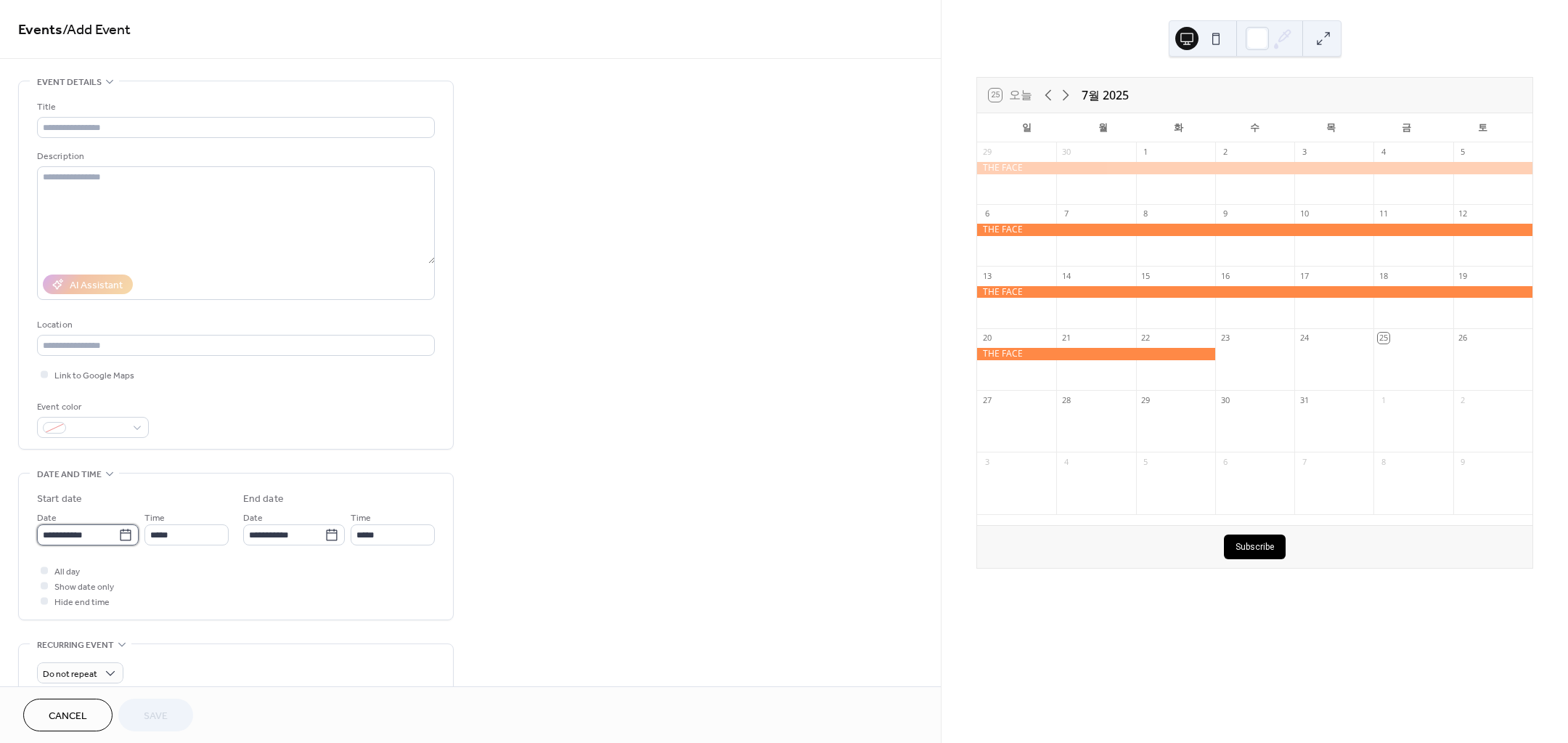 click on "**********" at bounding box center (78, 535) 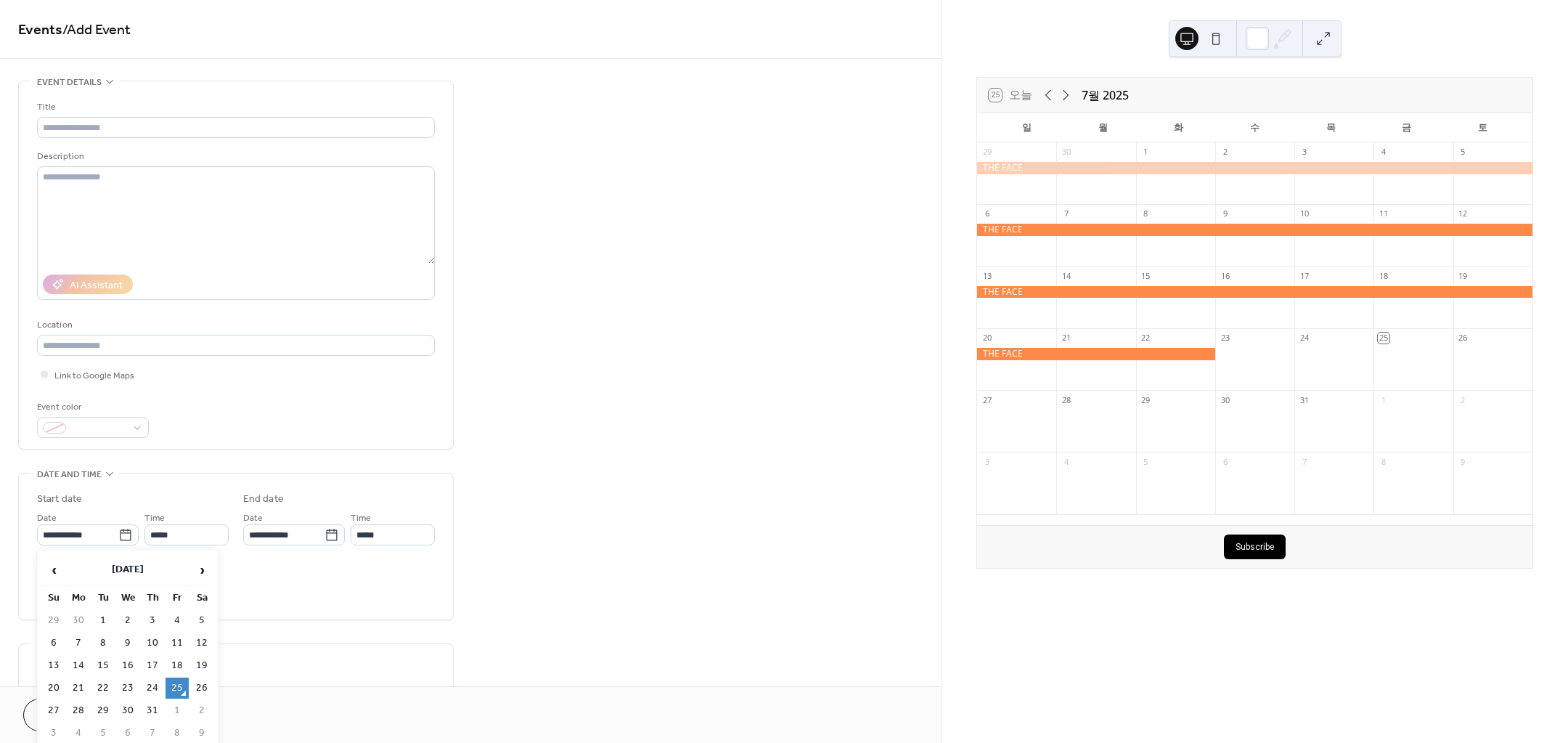 drag, startPoint x: 205, startPoint y: 684, endPoint x: 213, endPoint y: 646, distance: 38.832976 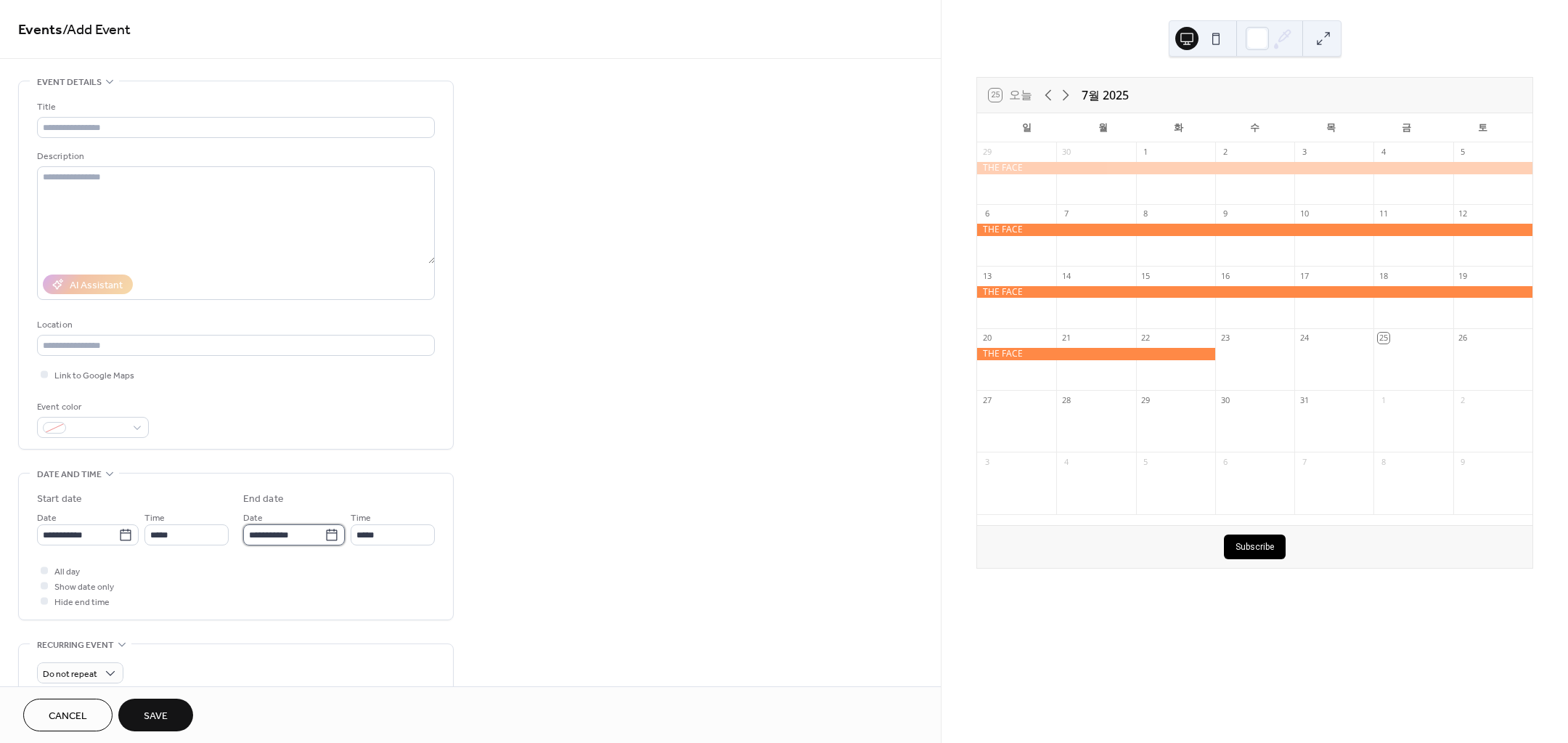 click on "**********" at bounding box center (284, 535) 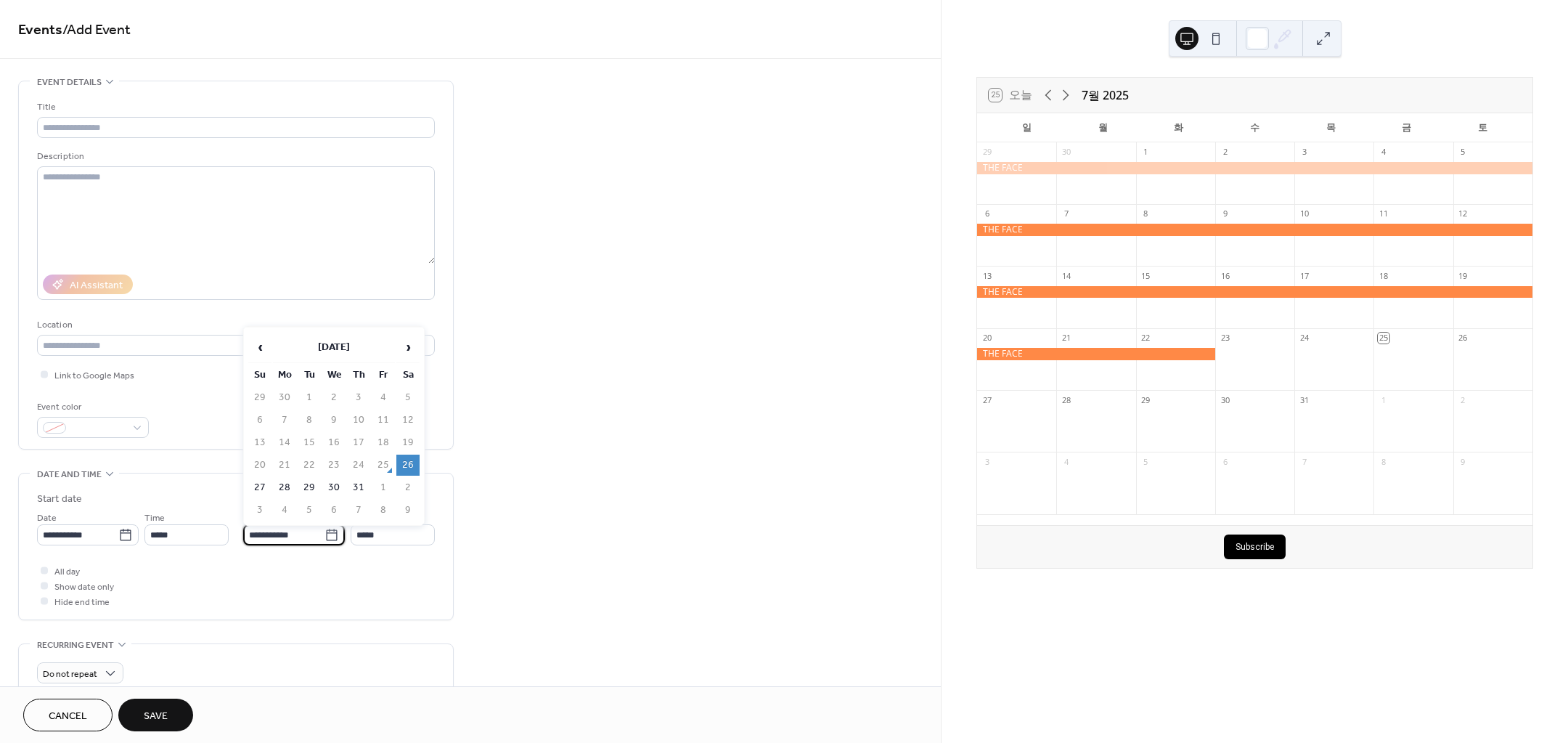click 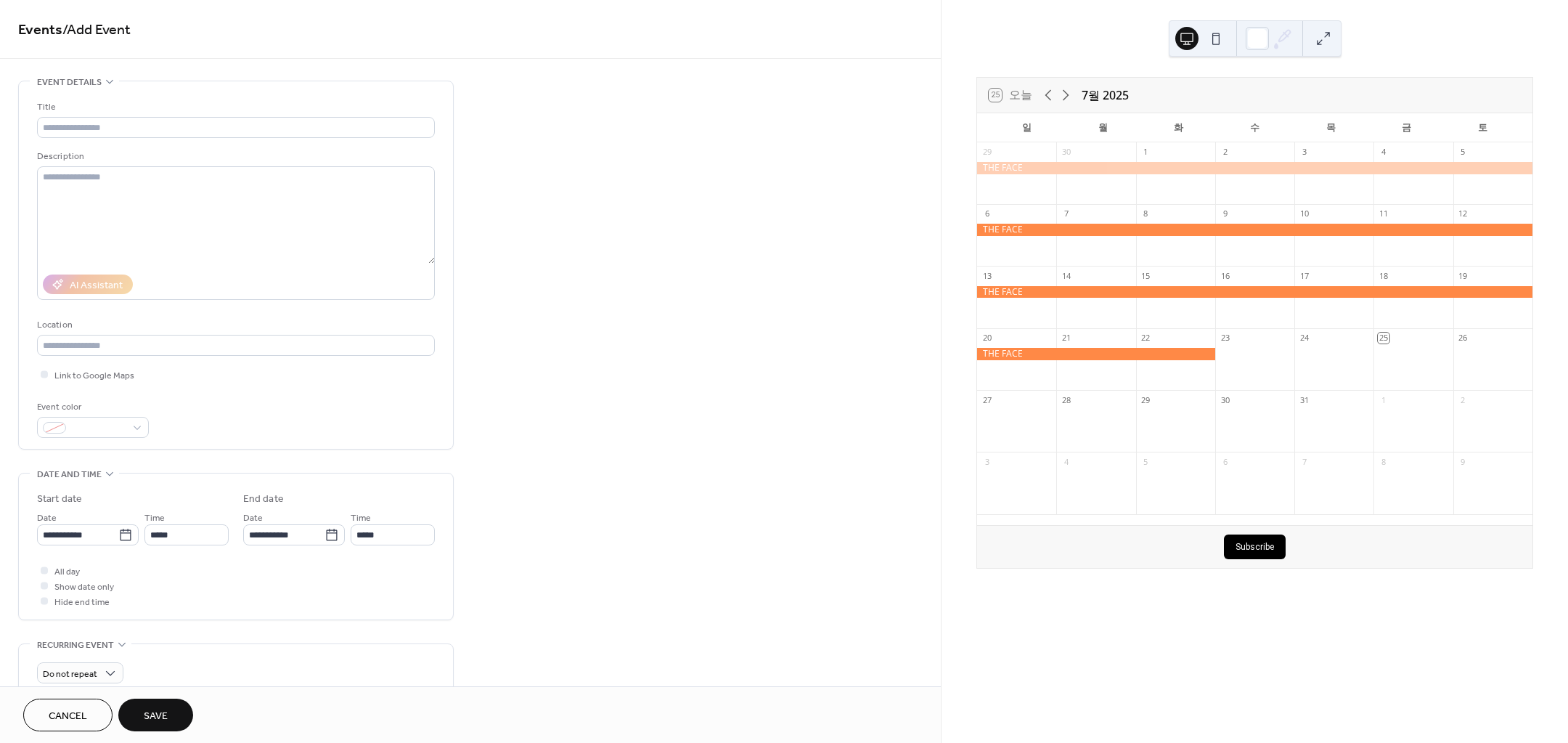 click on "Title" at bounding box center [234, 107] 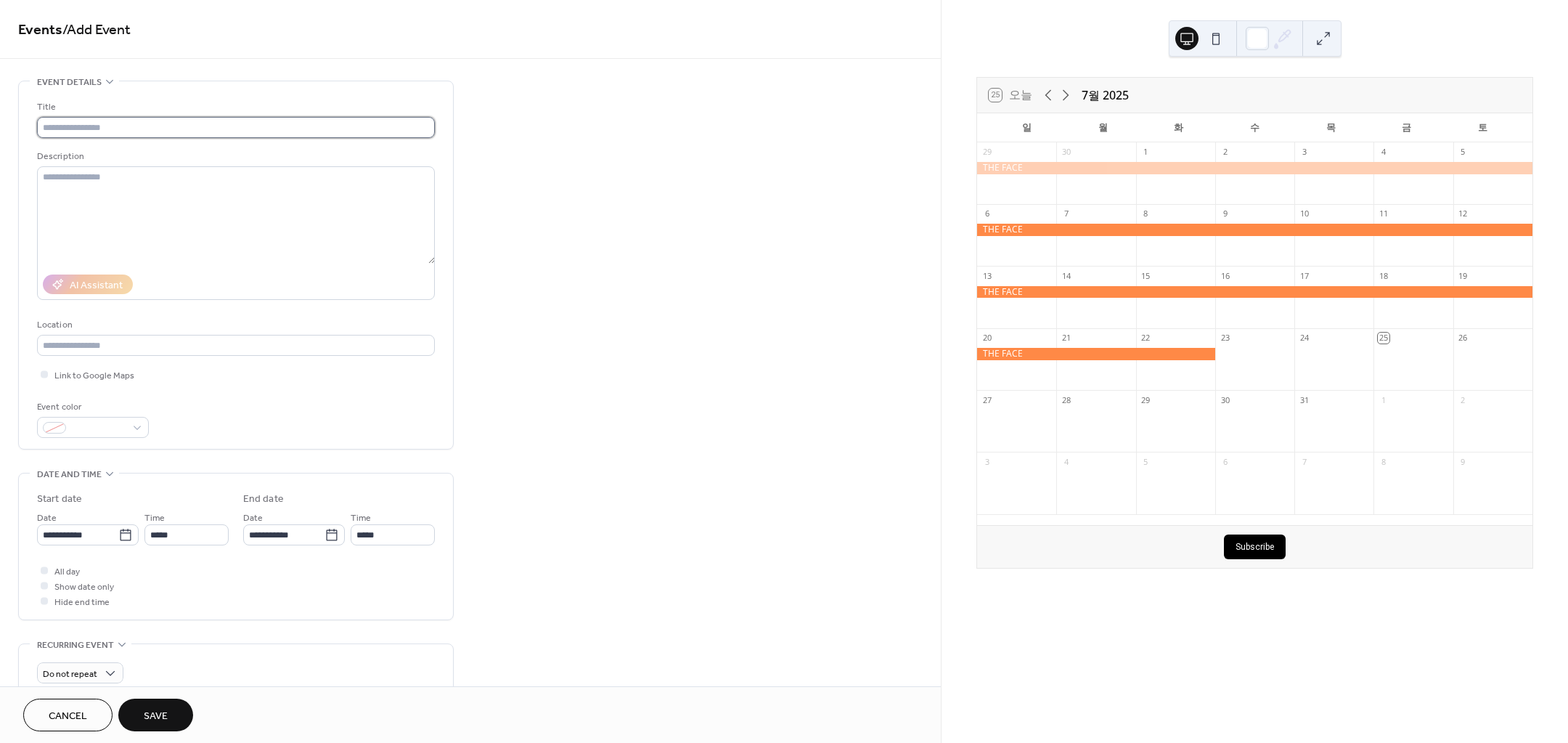 click at bounding box center (236, 127) 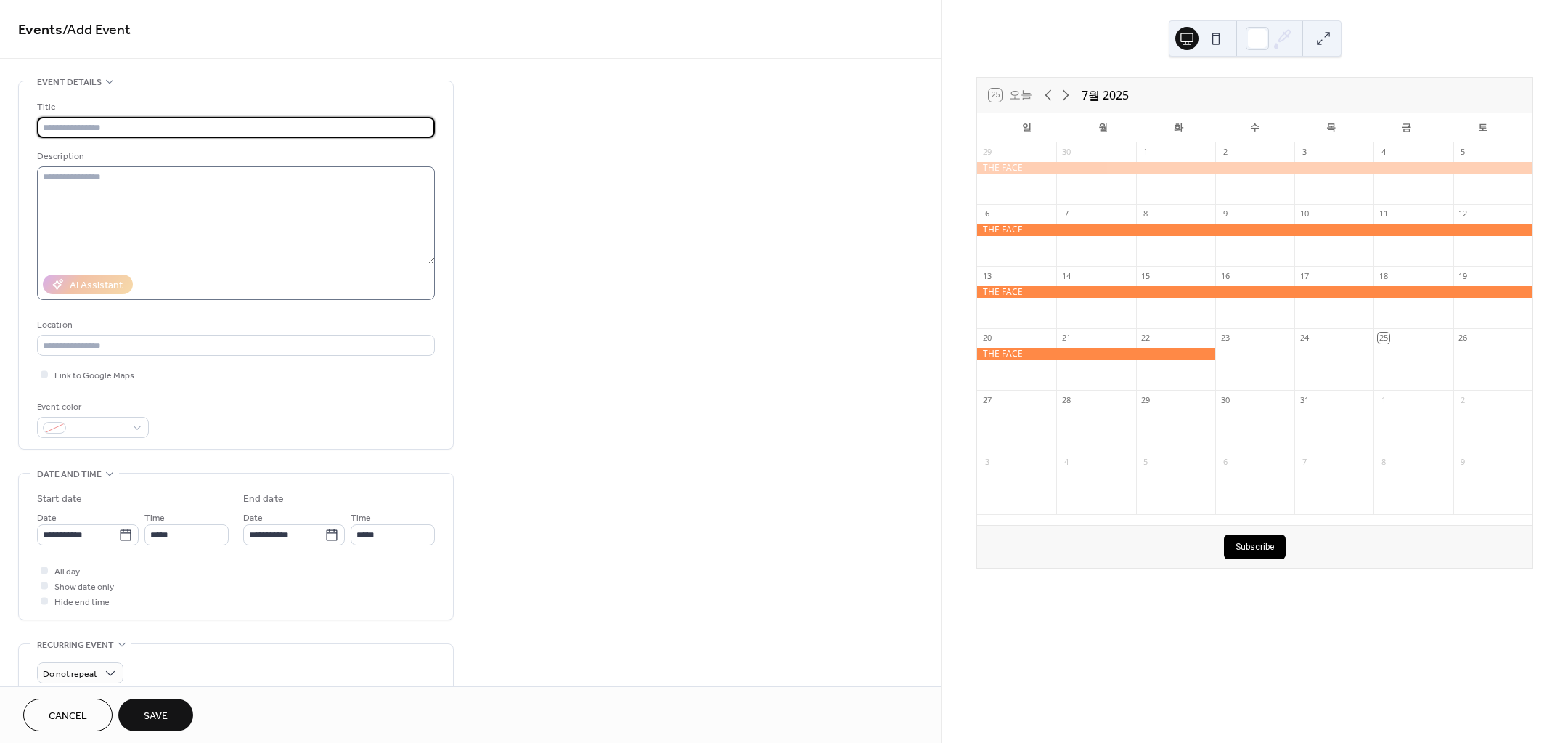 paste on "**********" 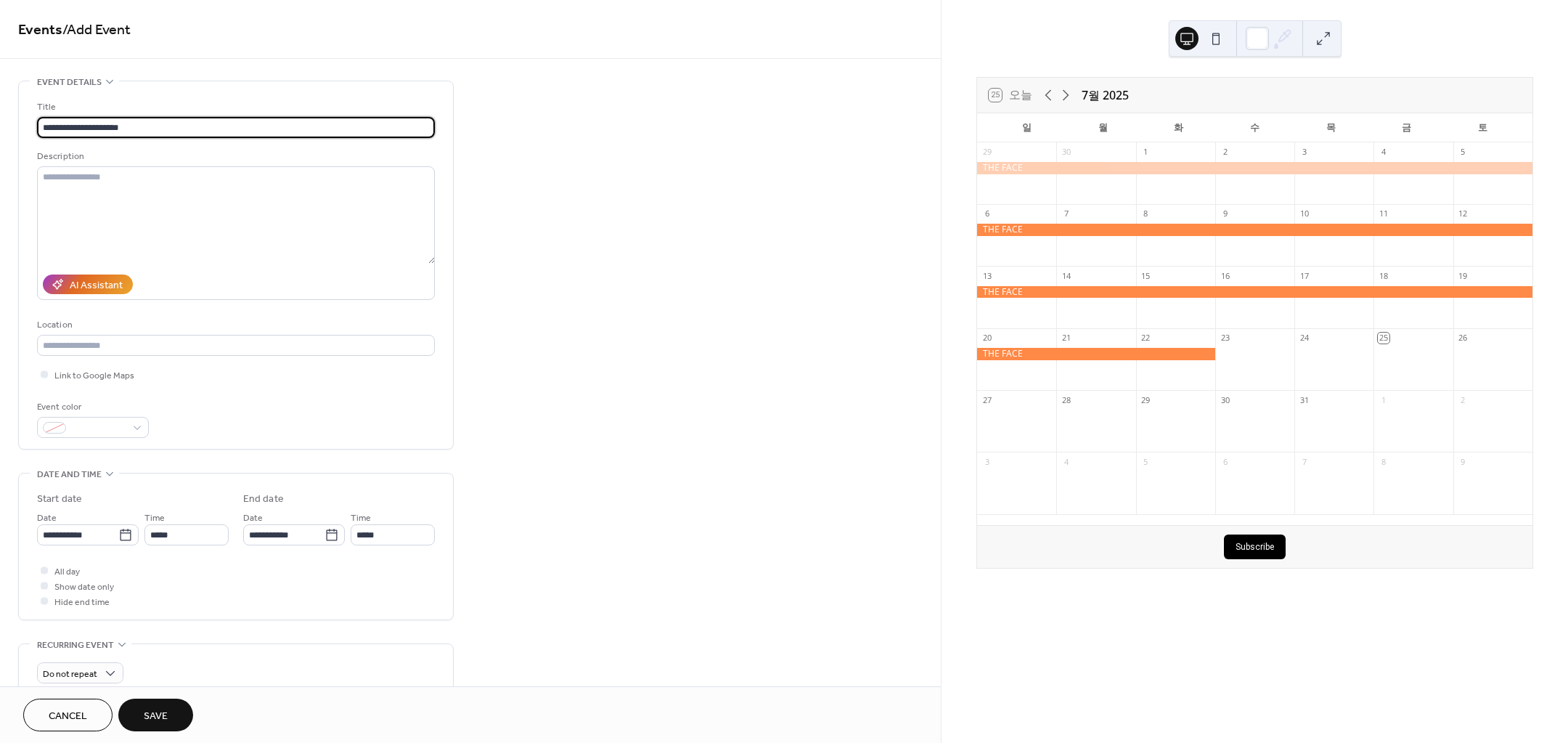 type on "**********" 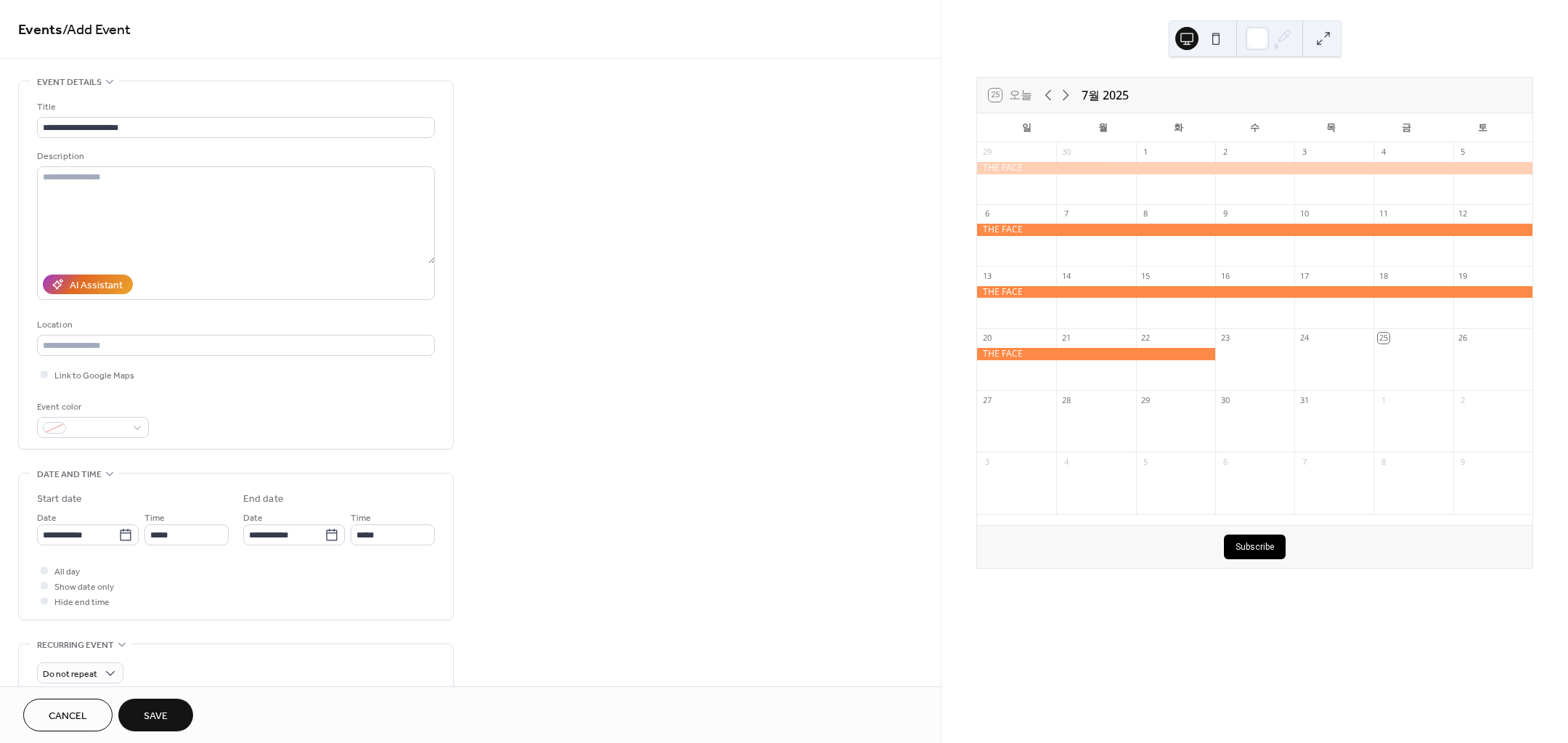 drag, startPoint x: 219, startPoint y: 567, endPoint x: 237, endPoint y: 555, distance: 21.633308 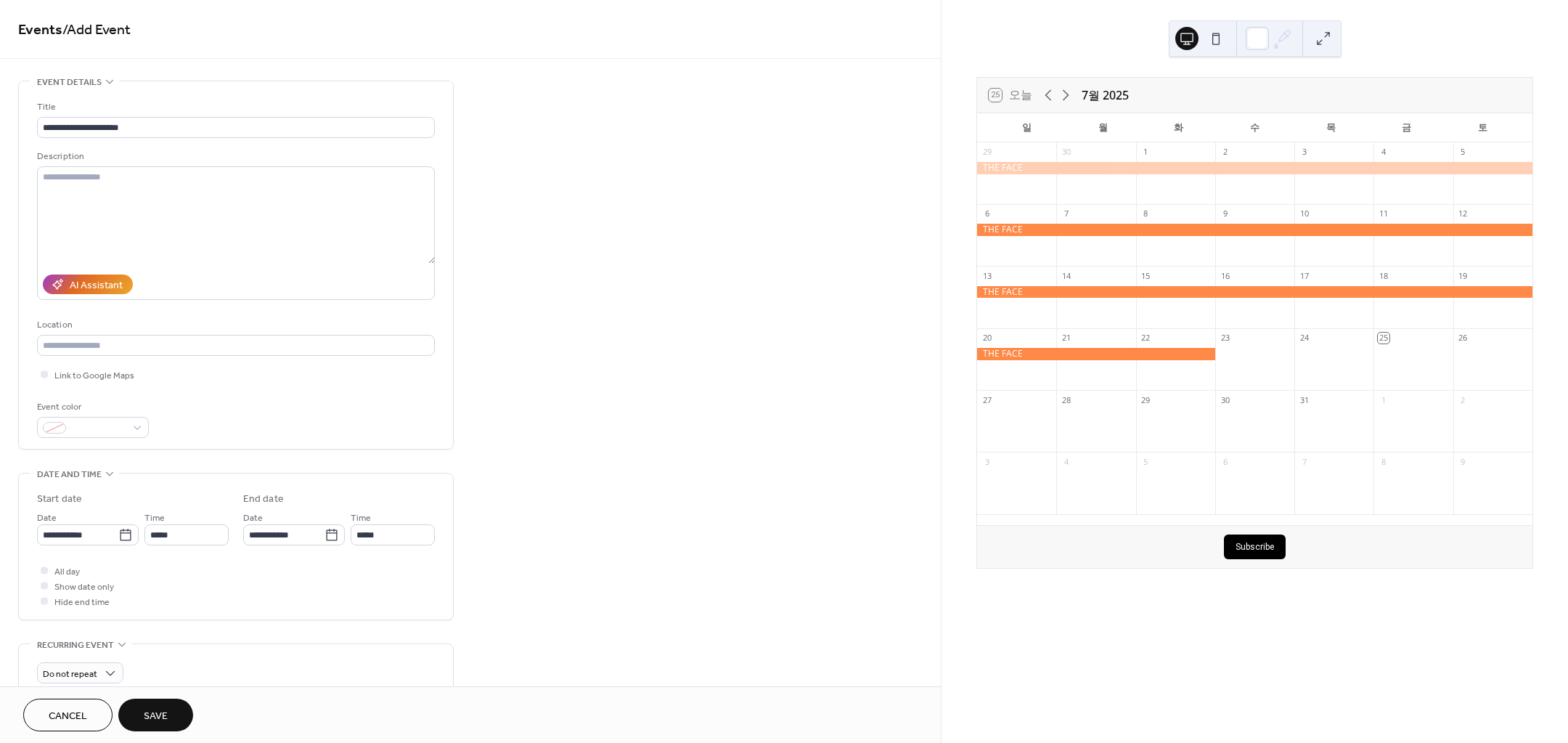 click on "All day Show date only Hide end time" at bounding box center [236, 585] 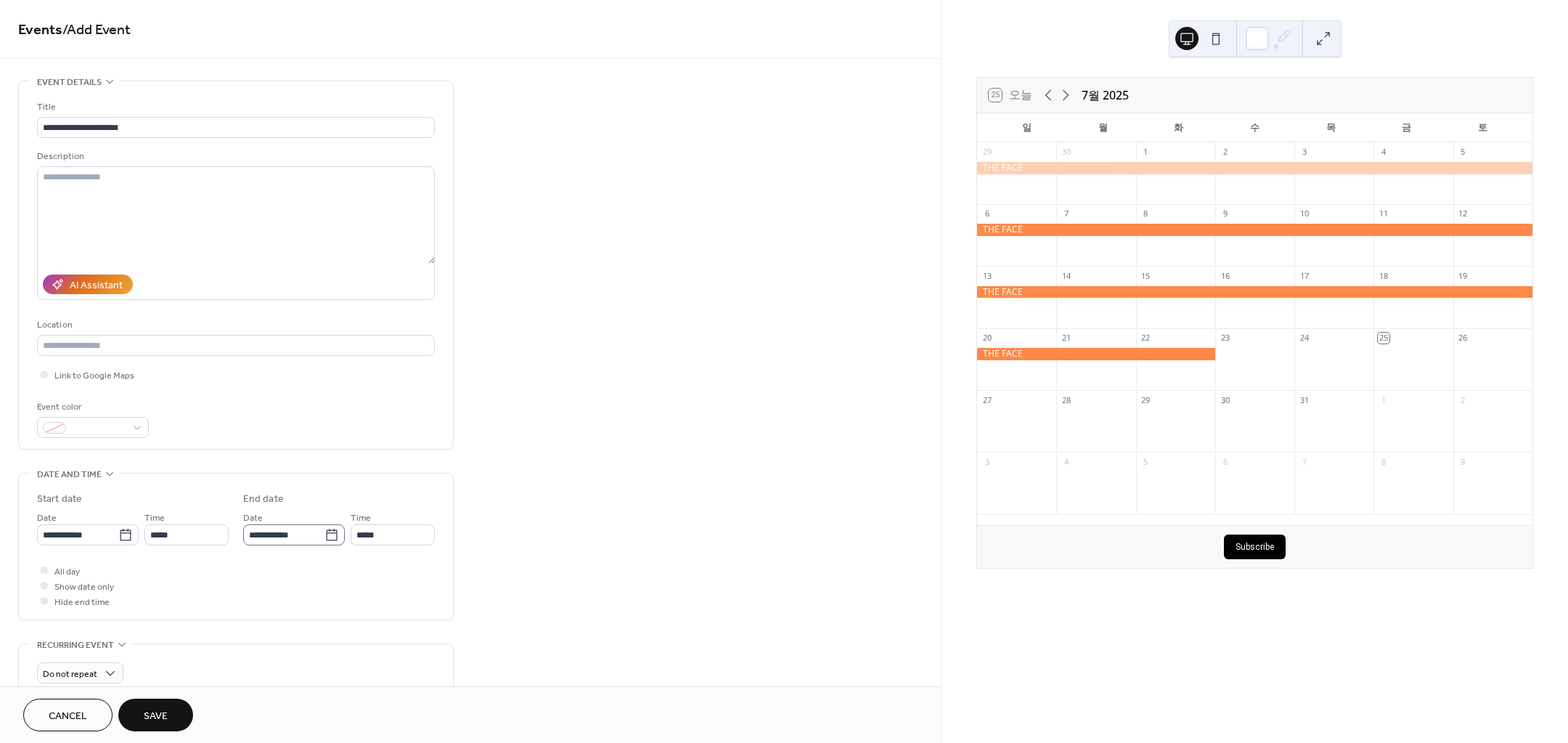 click 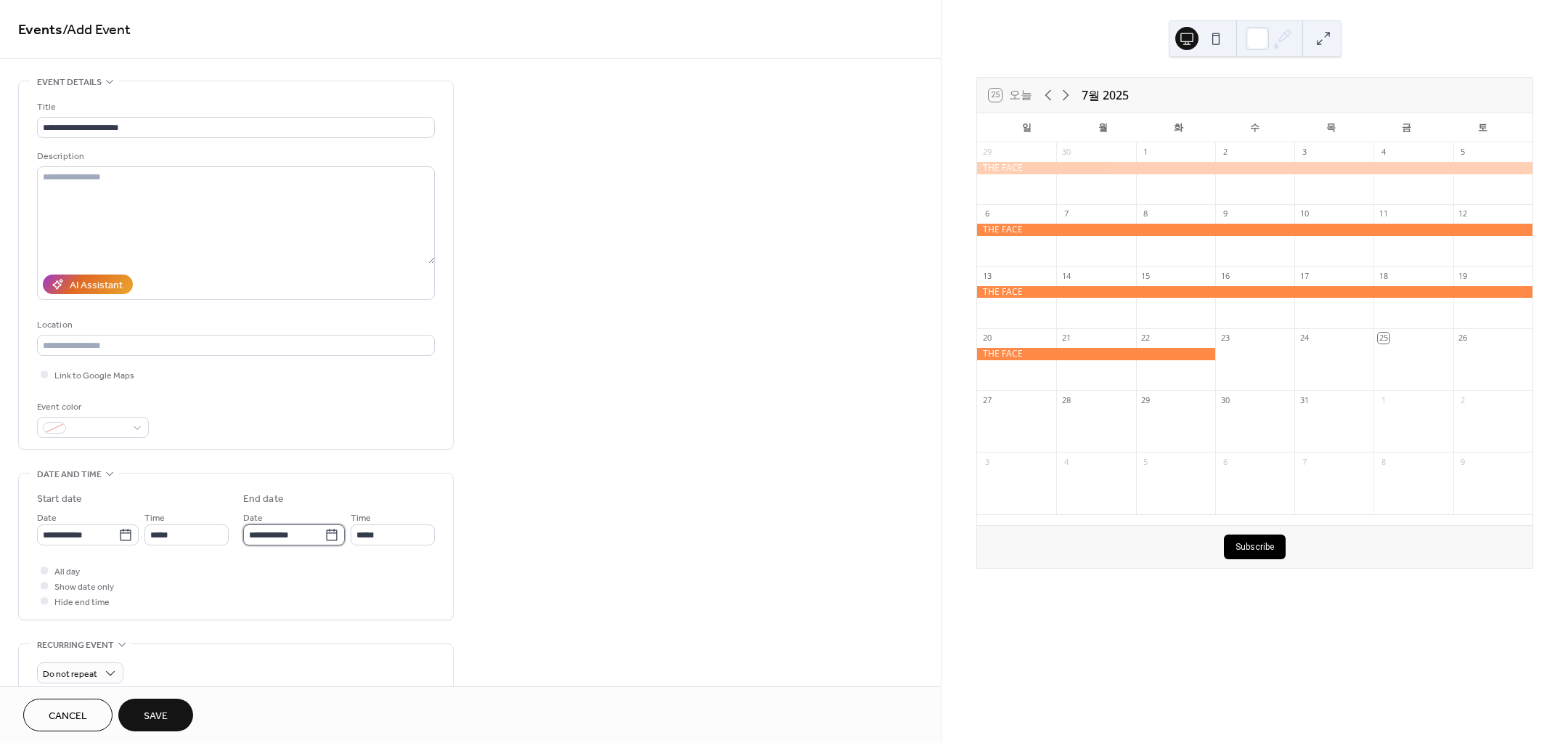 click on "**********" at bounding box center (284, 535) 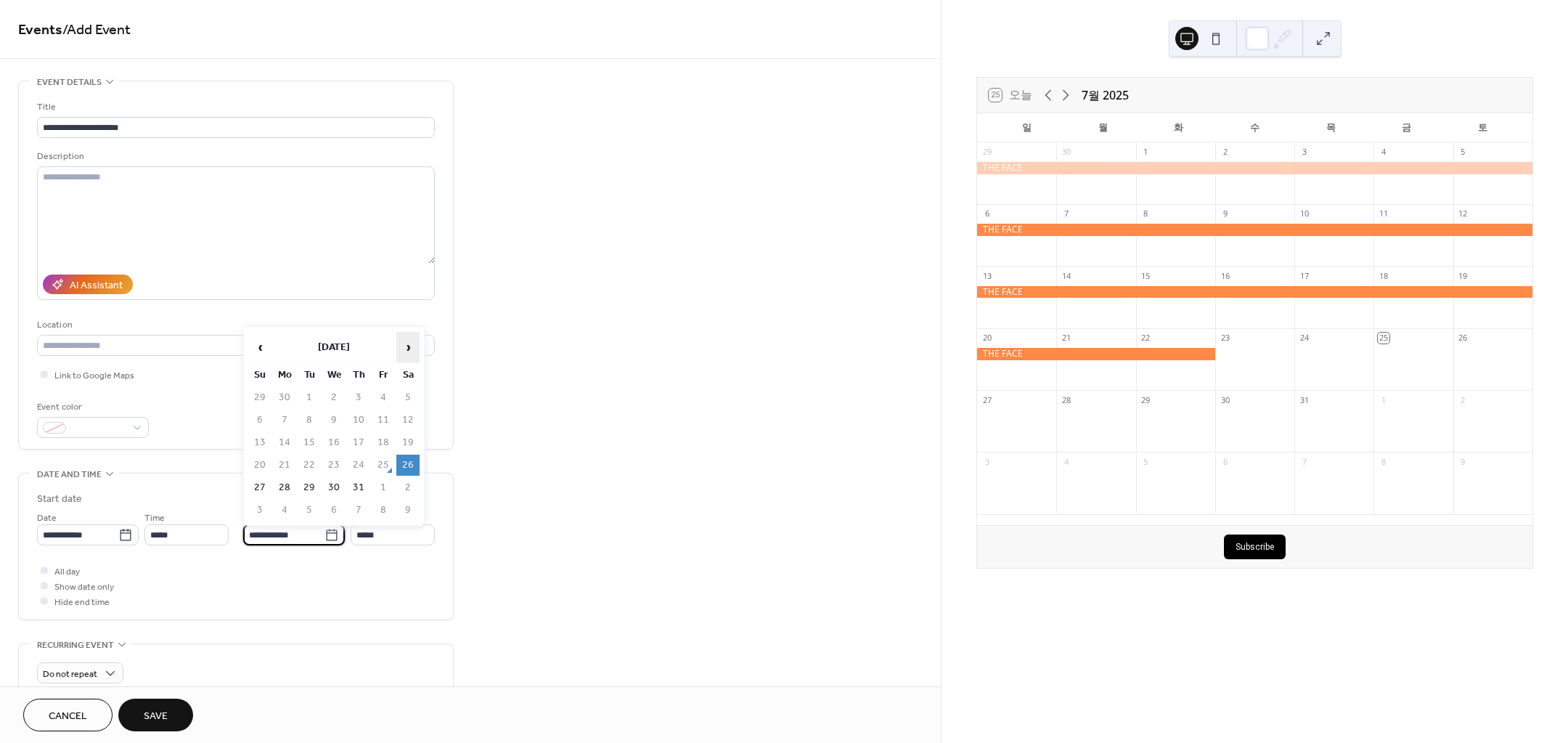 click on "›" at bounding box center [408, 347] 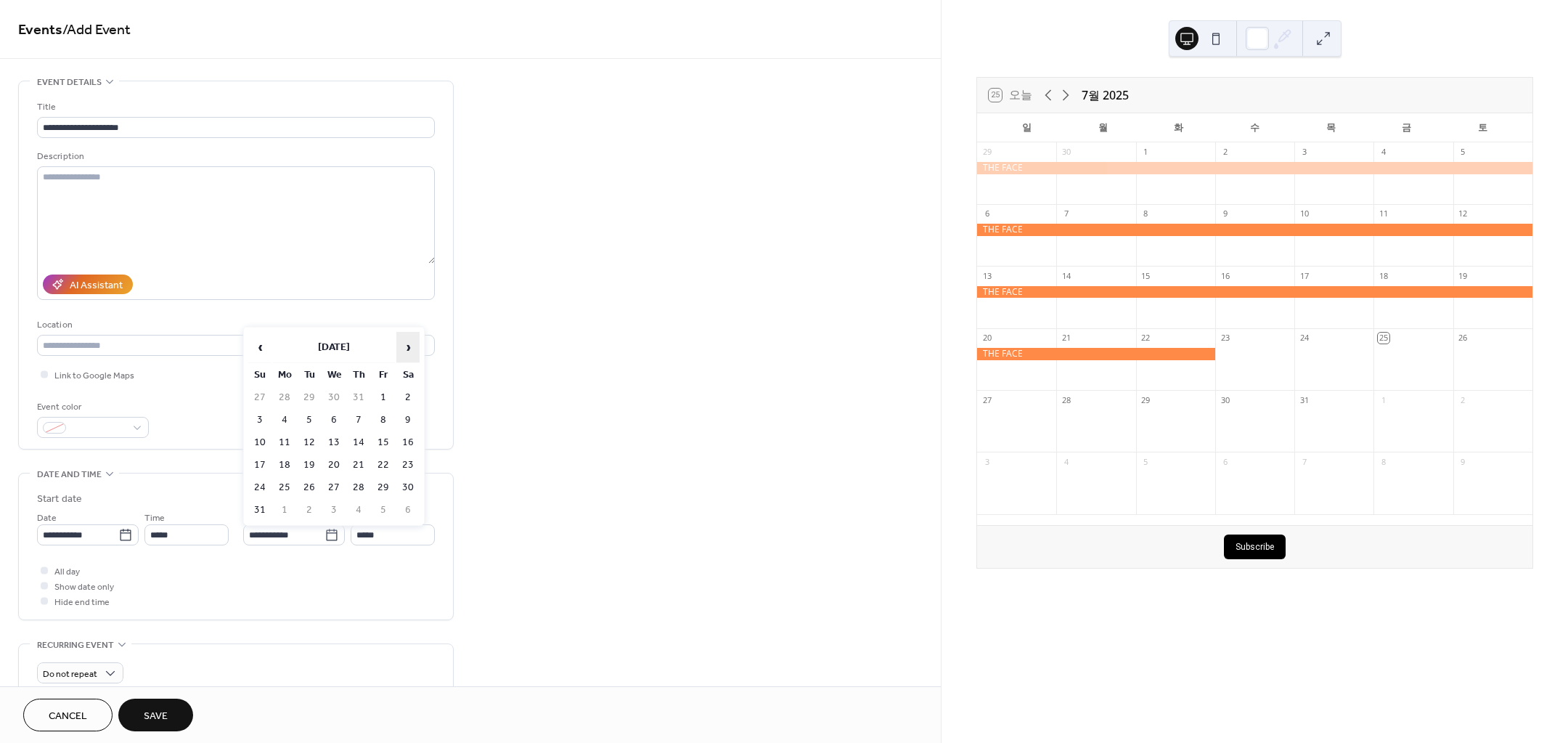 click on "›" at bounding box center [408, 347] 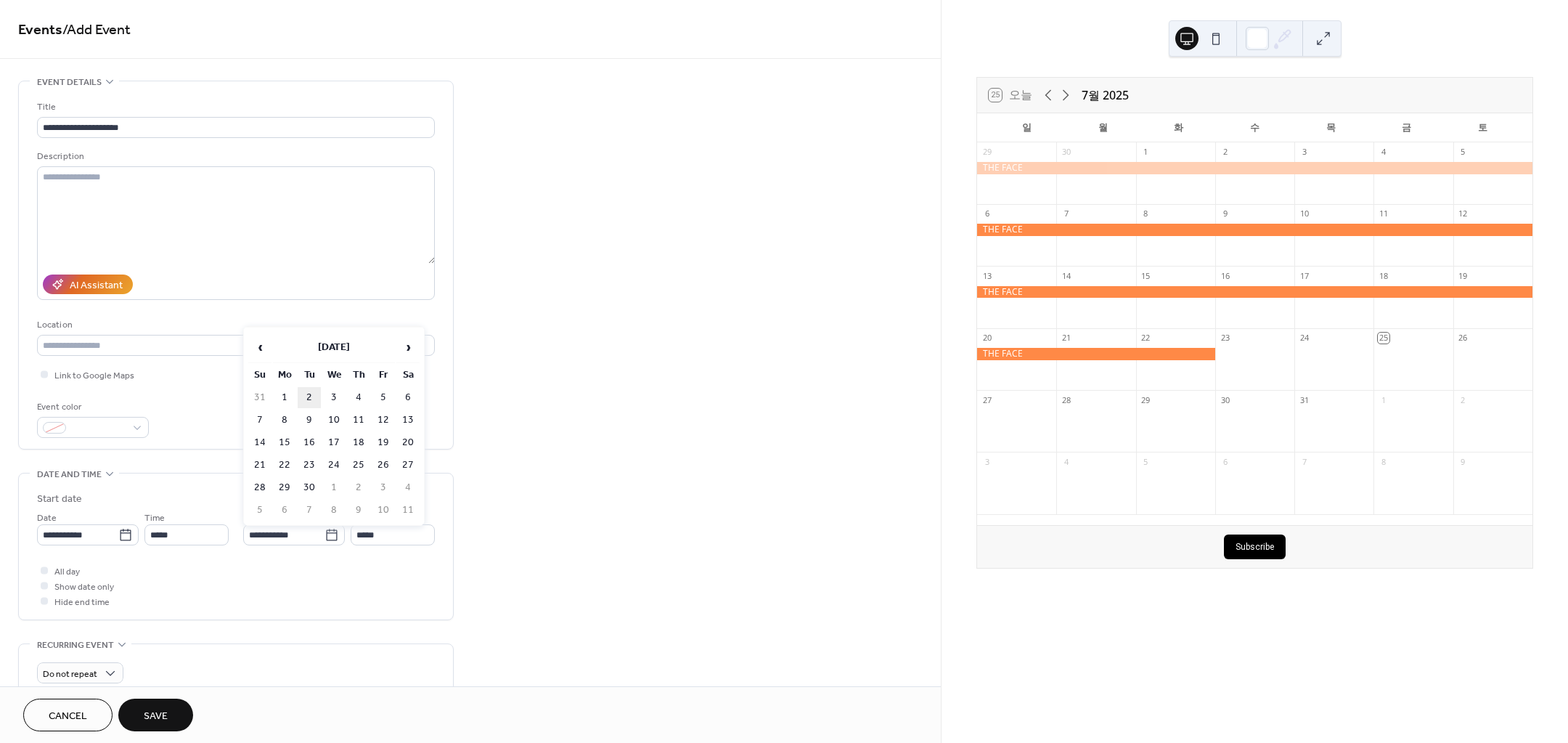 click on "2" at bounding box center (309, 397) 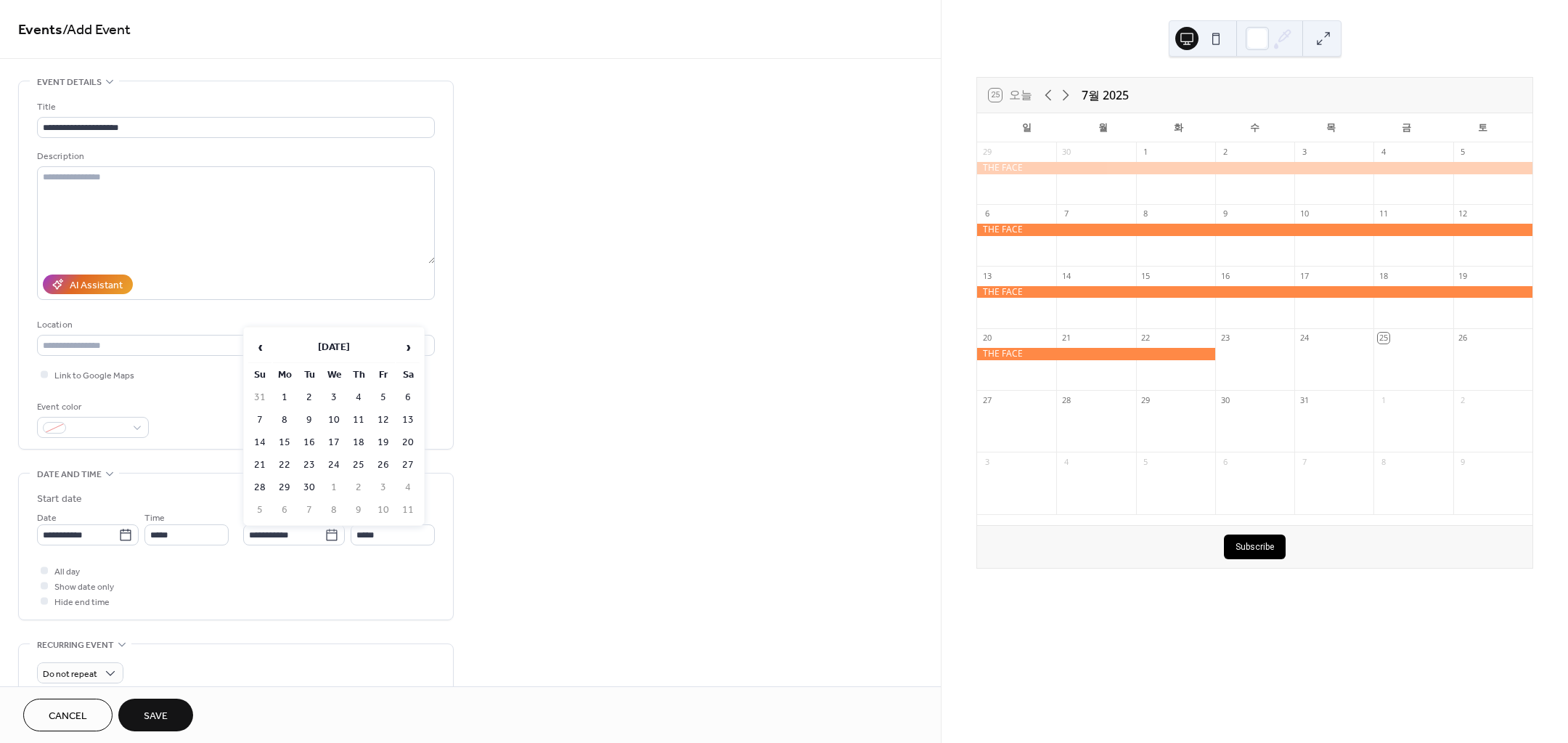 type on "**********" 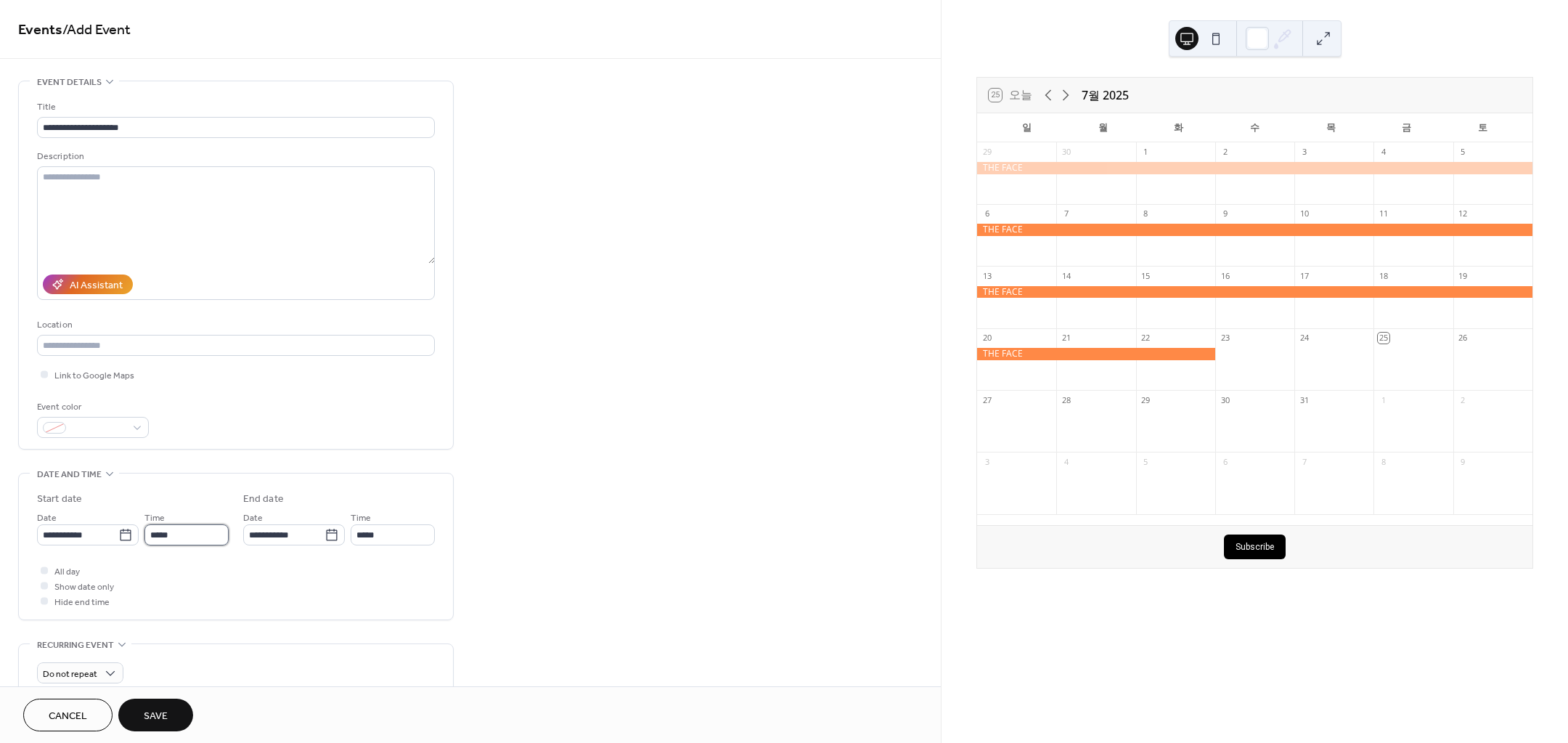 click on "*****" at bounding box center [187, 535] 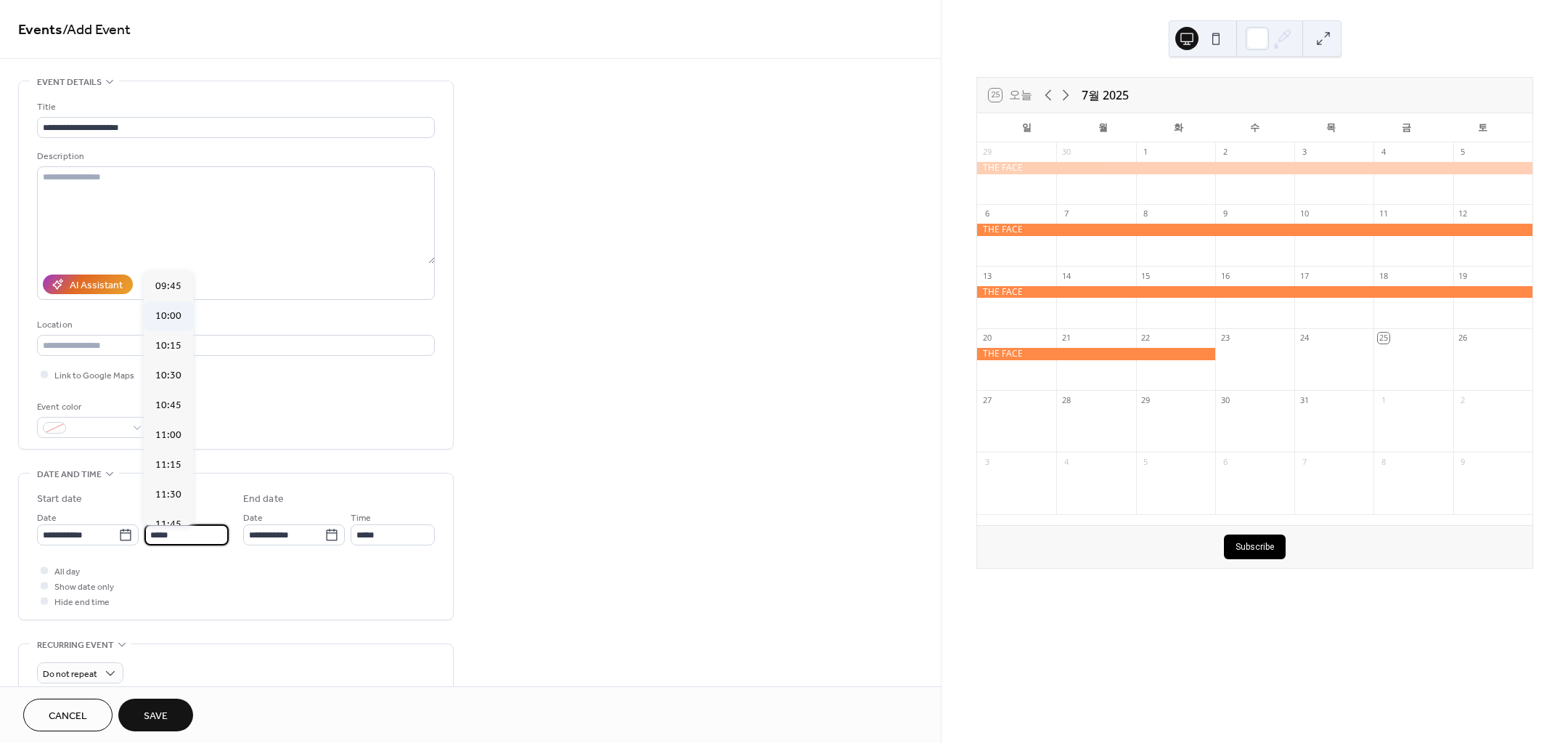 scroll, scrollTop: 1148, scrollLeft: 0, axis: vertical 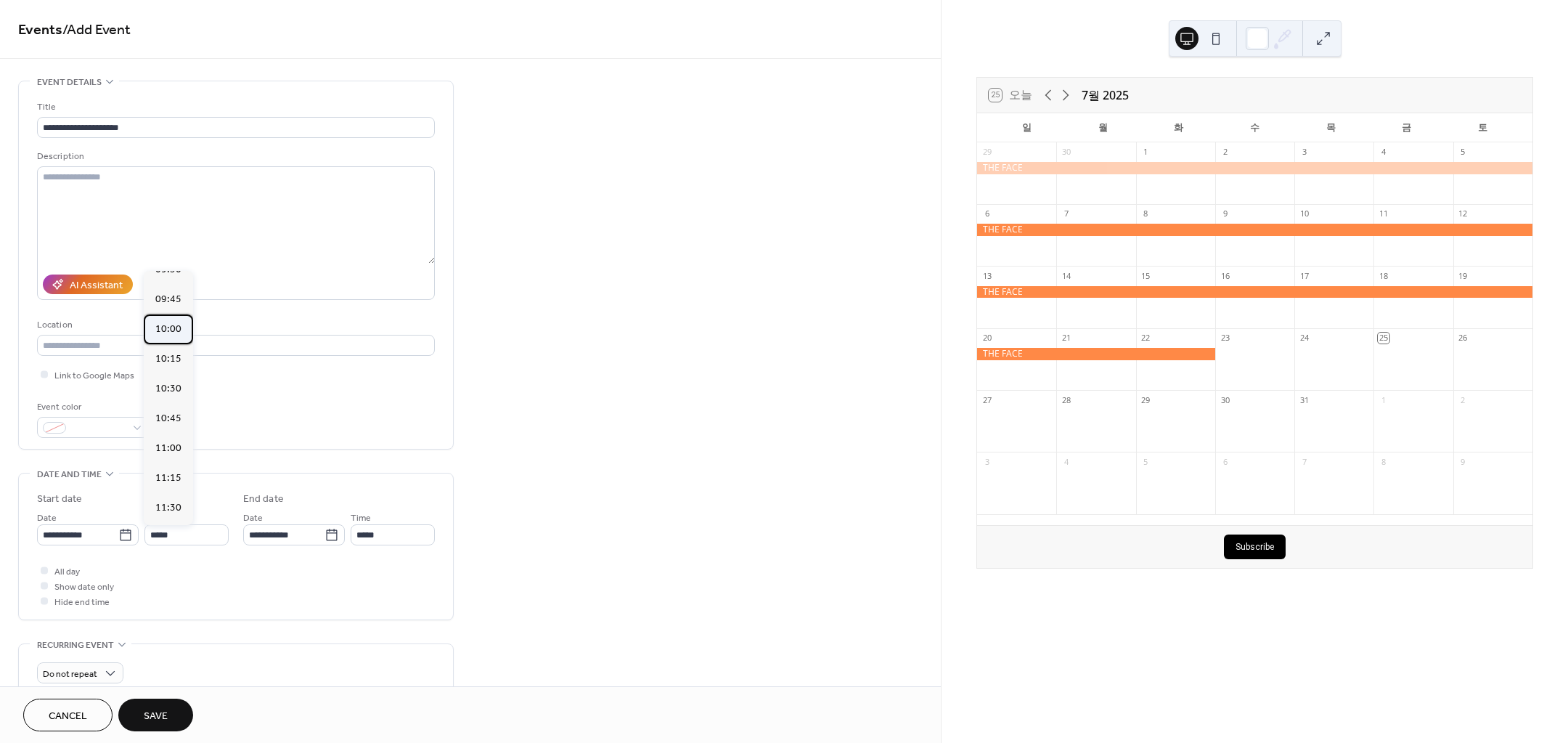 click on "10:00" at bounding box center [168, 328] 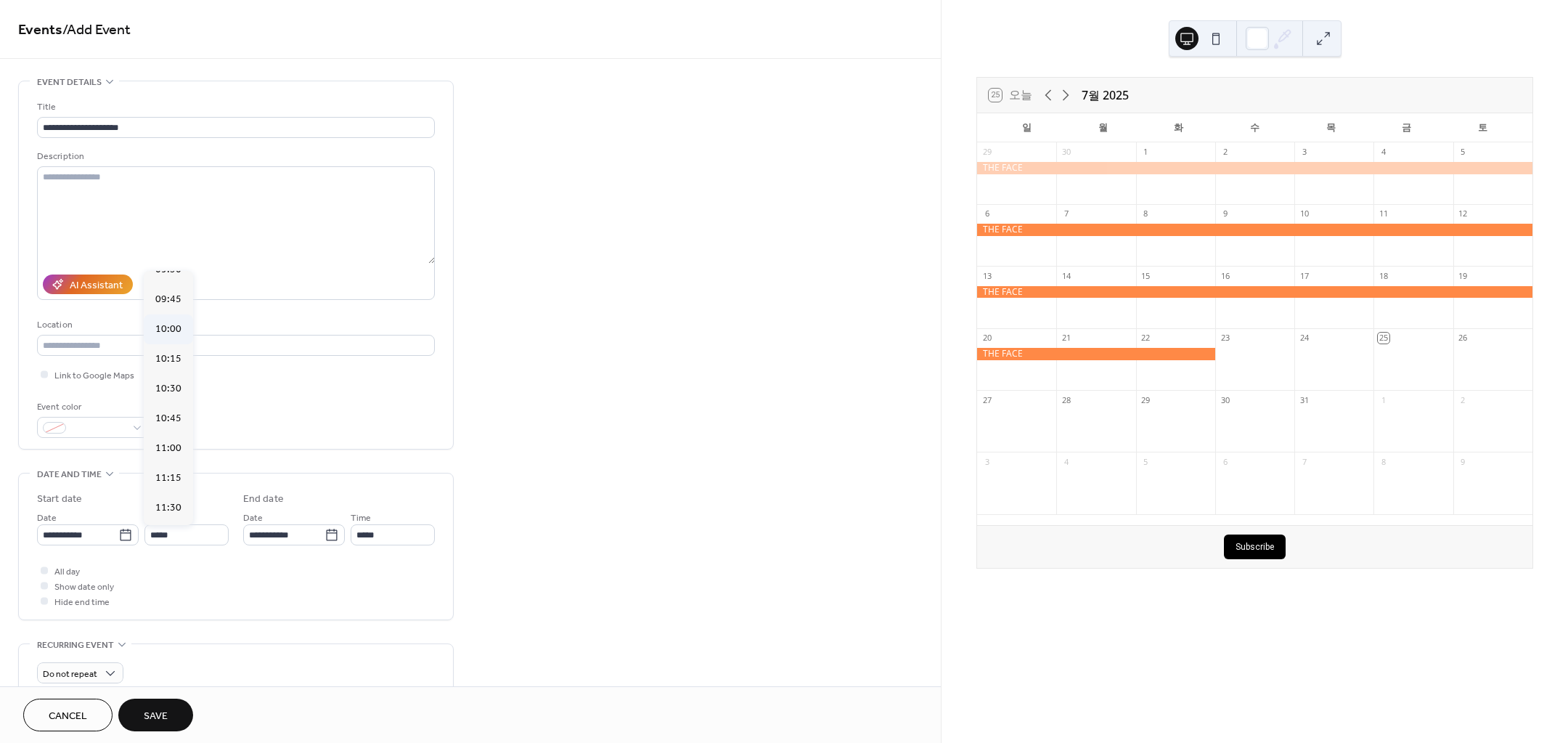 type on "*****" 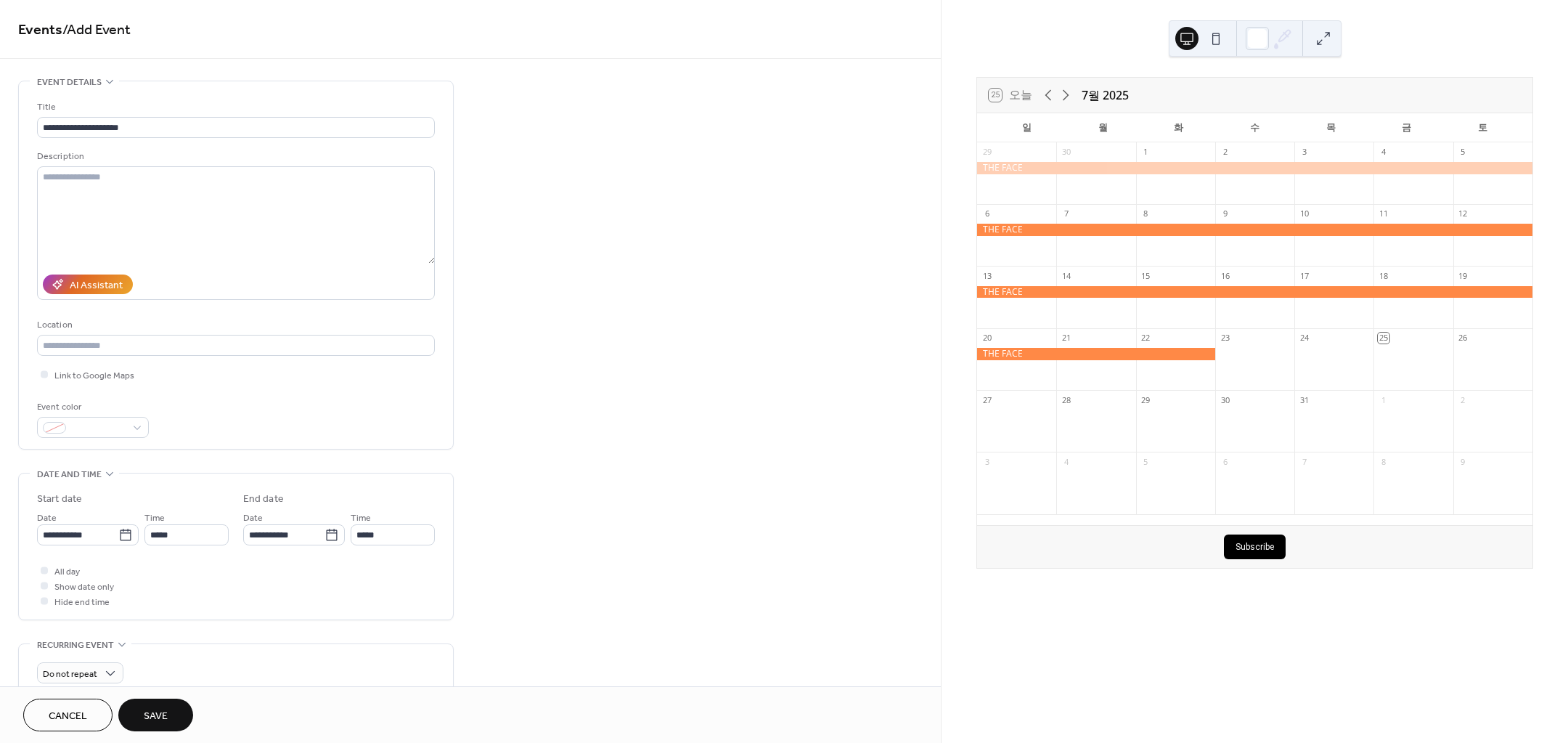 drag, startPoint x: 222, startPoint y: 601, endPoint x: 285, endPoint y: 590, distance: 63.95311 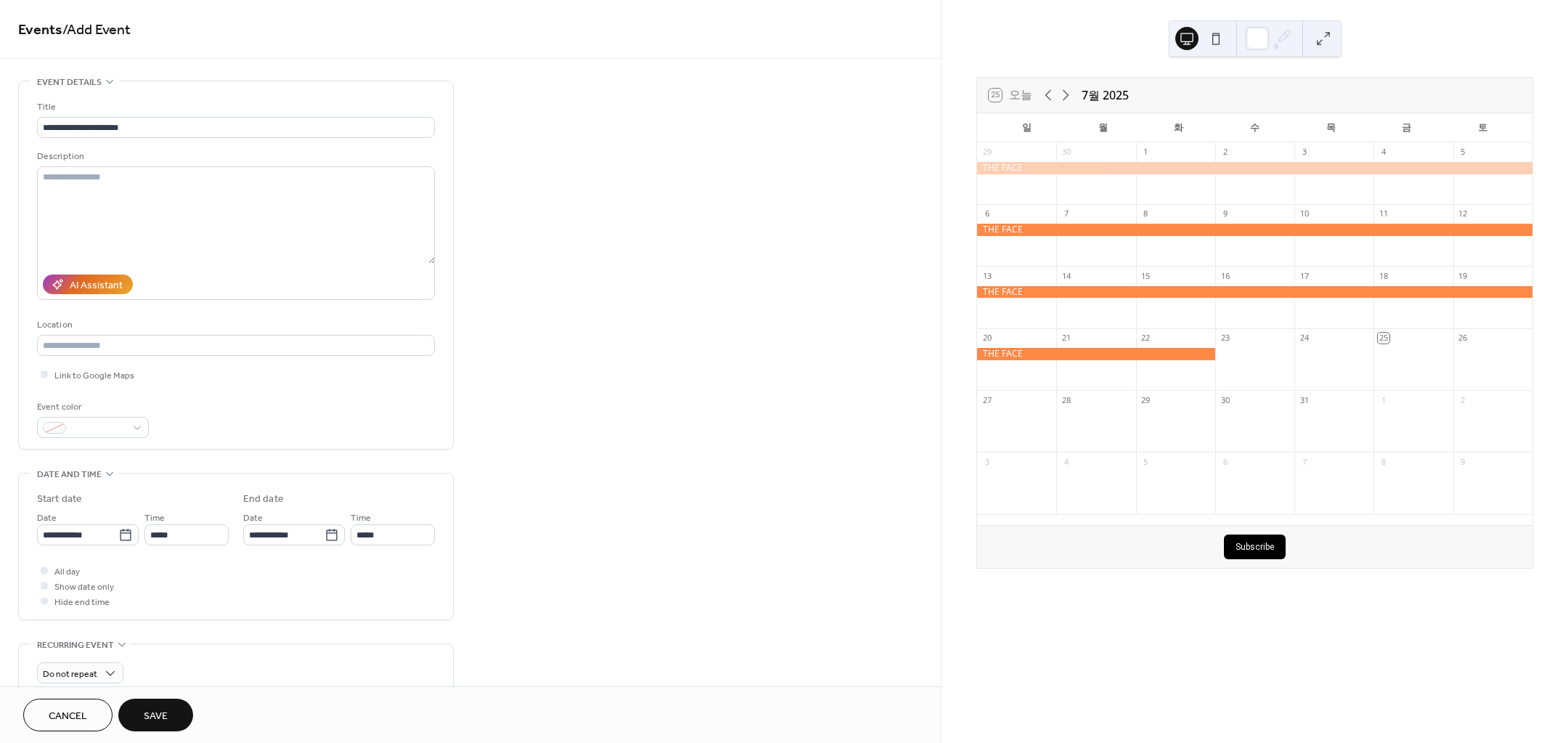 click on "All day Show date only Hide end time" at bounding box center [236, 585] 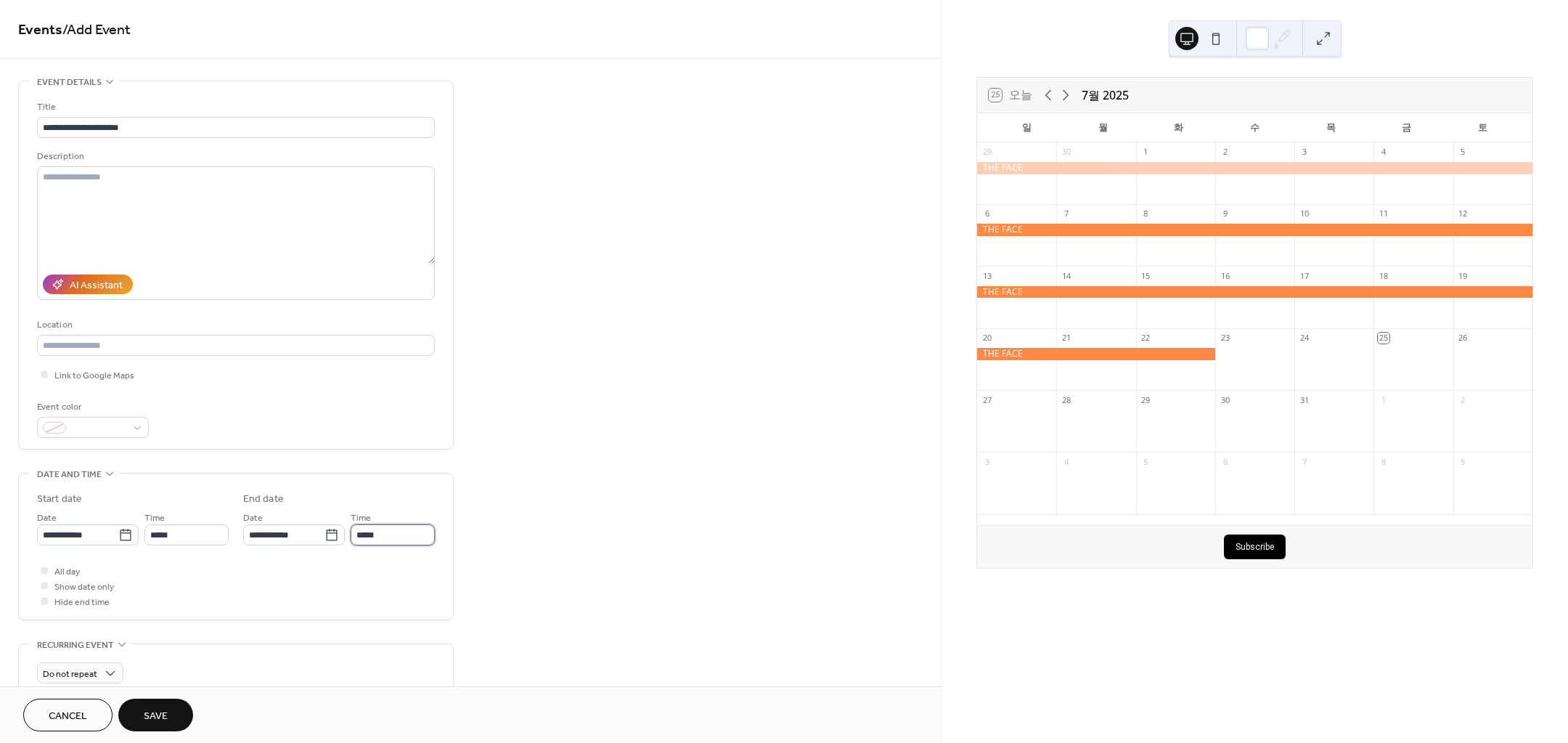 click on "*****" at bounding box center (393, 535) 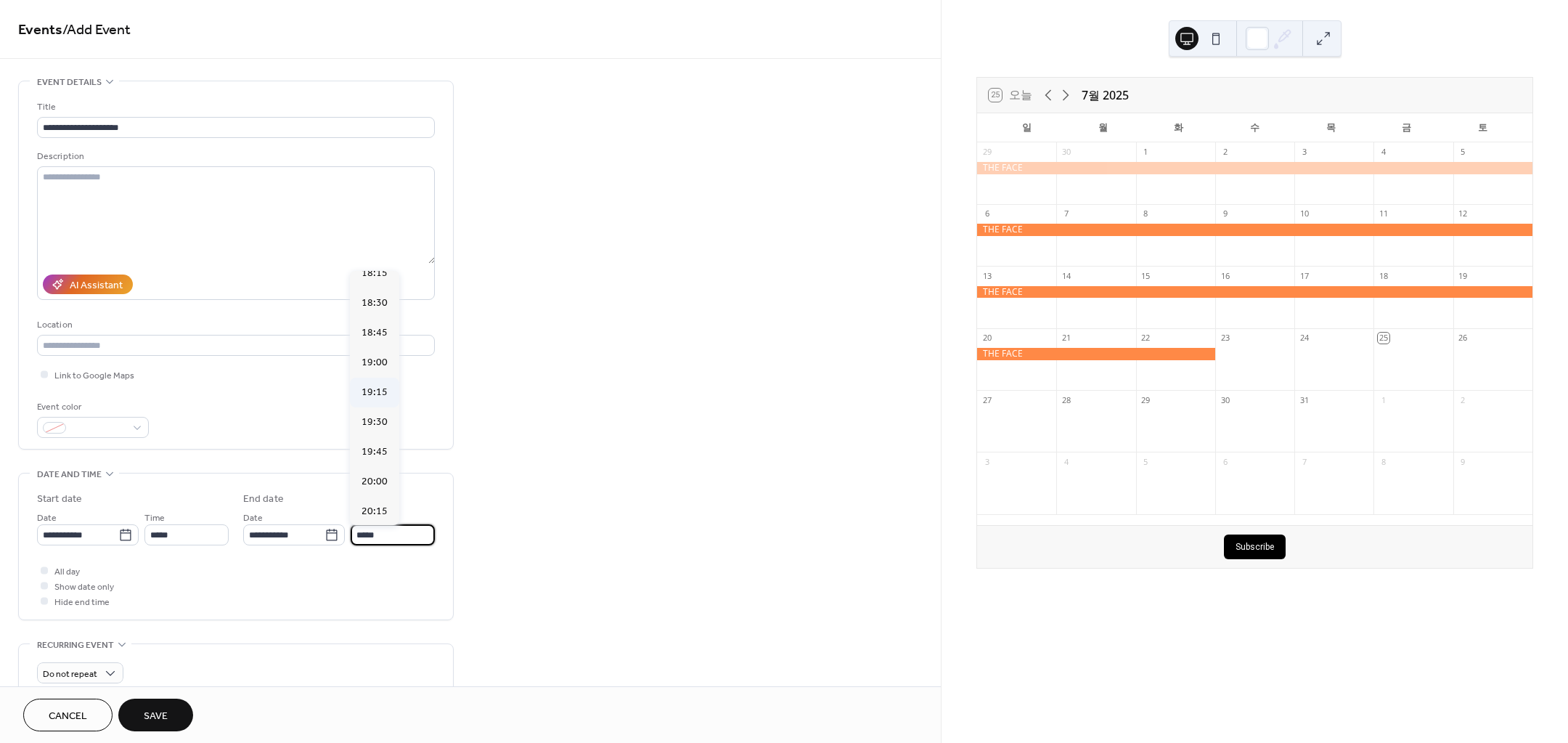 scroll, scrollTop: 2118, scrollLeft: 0, axis: vertical 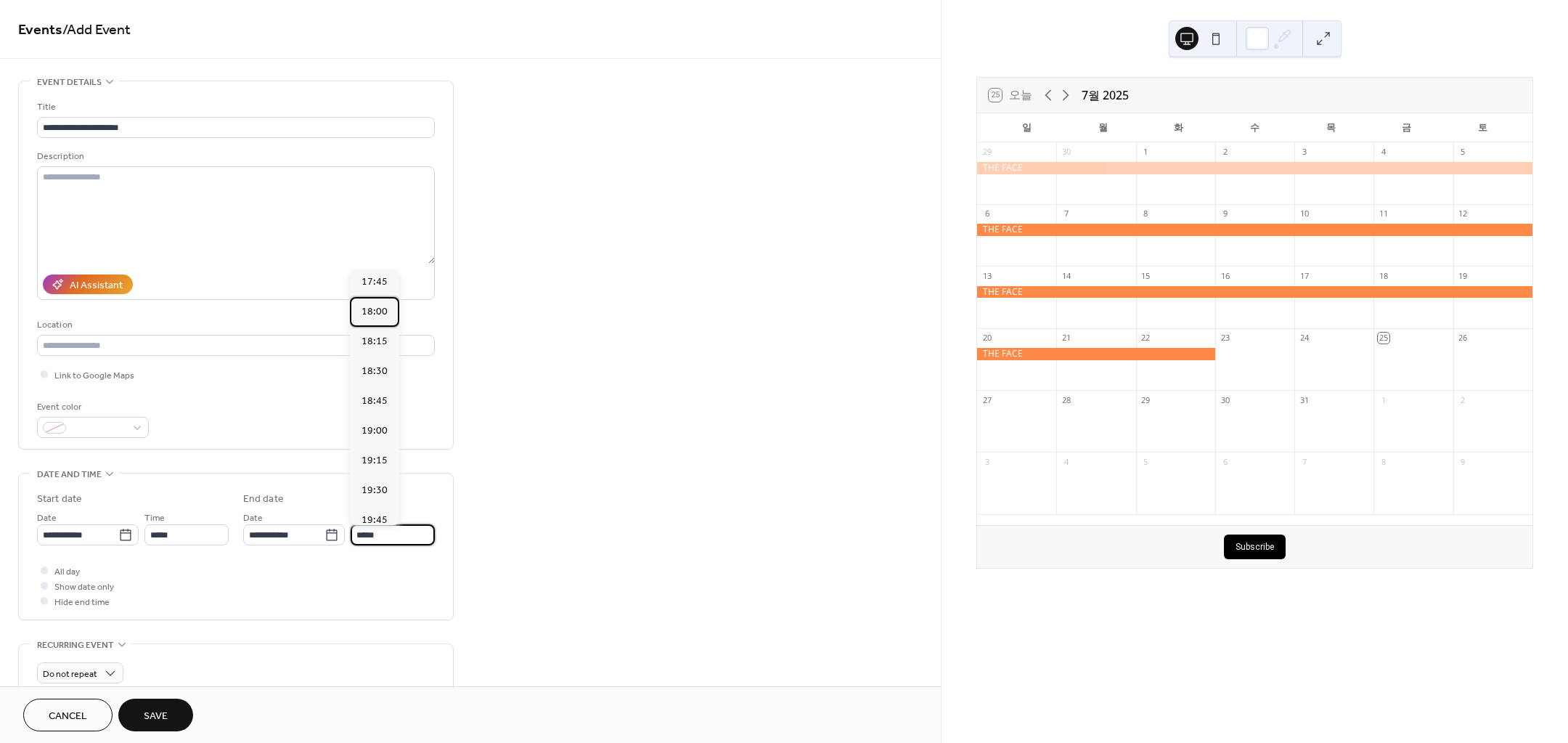 click on "18:00" at bounding box center [375, 311] 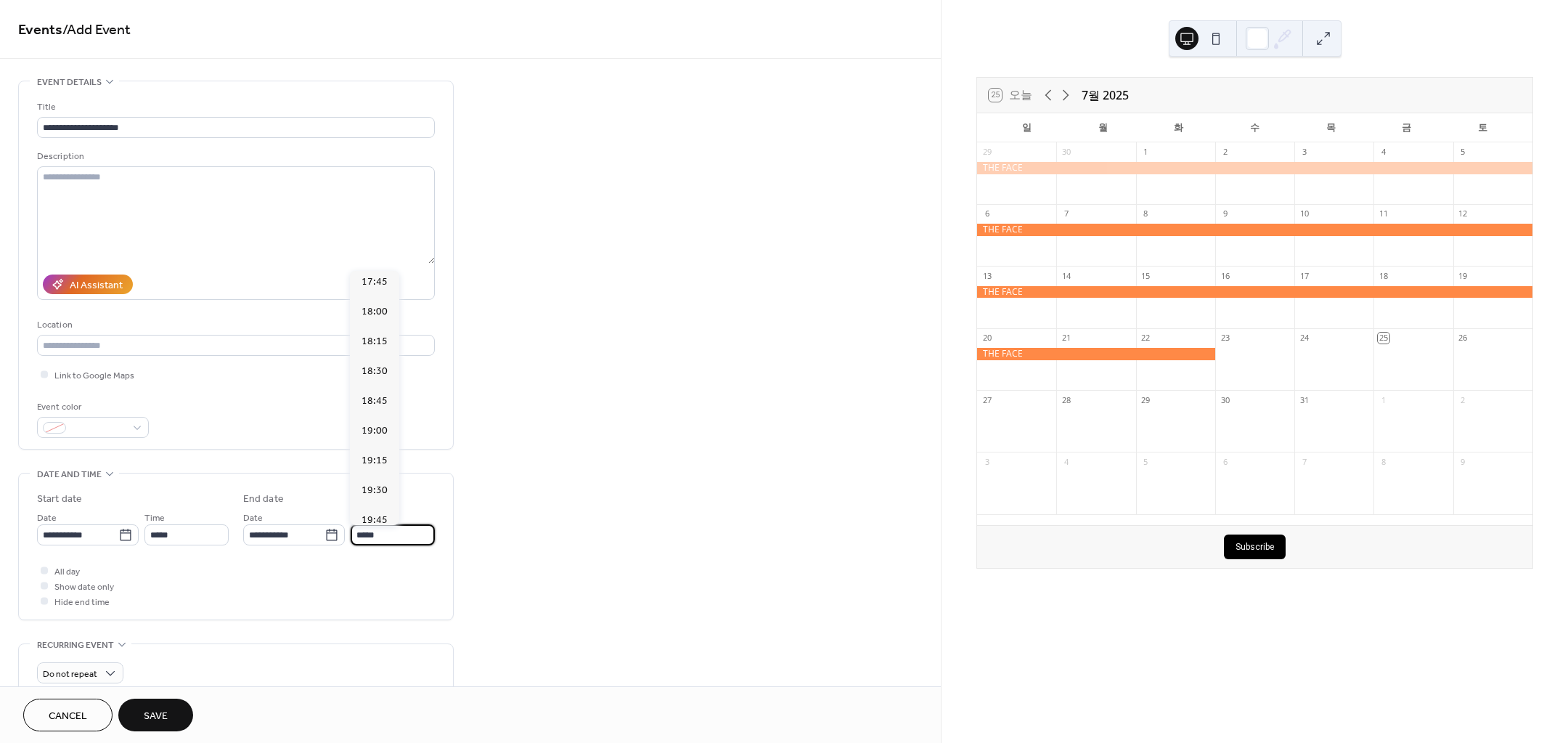 type on "*****" 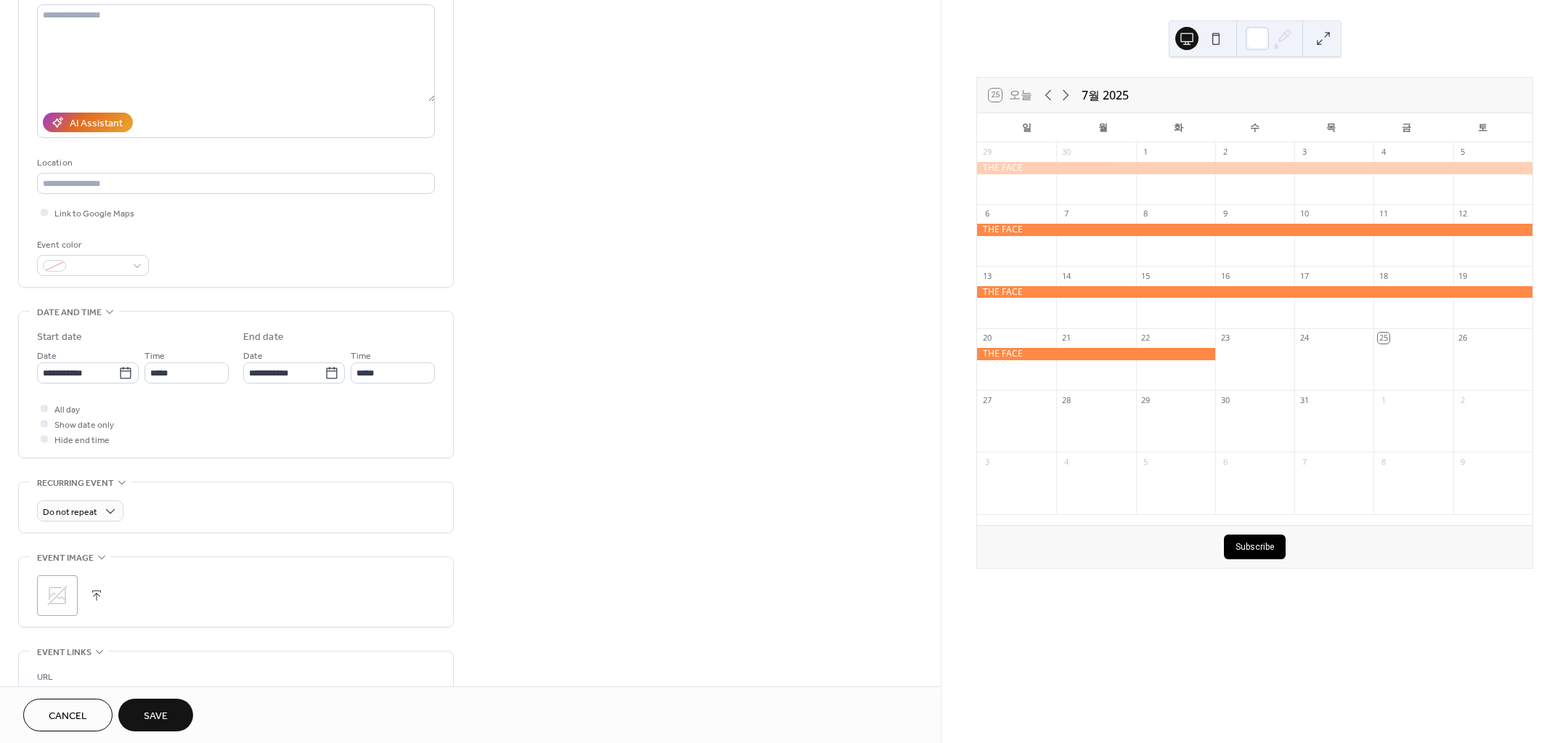 scroll, scrollTop: 182, scrollLeft: 0, axis: vertical 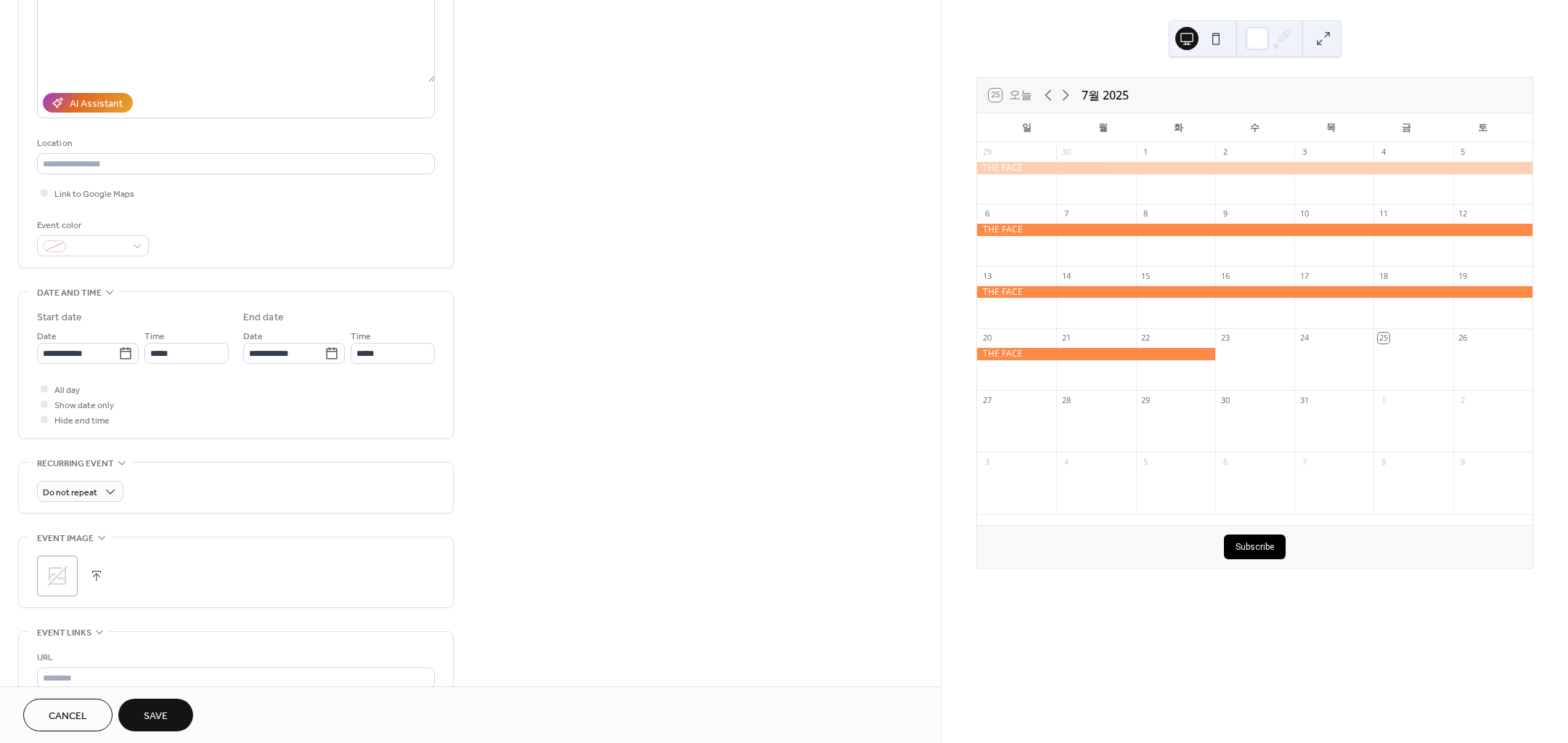 click on "Save" at bounding box center (155, 715) 